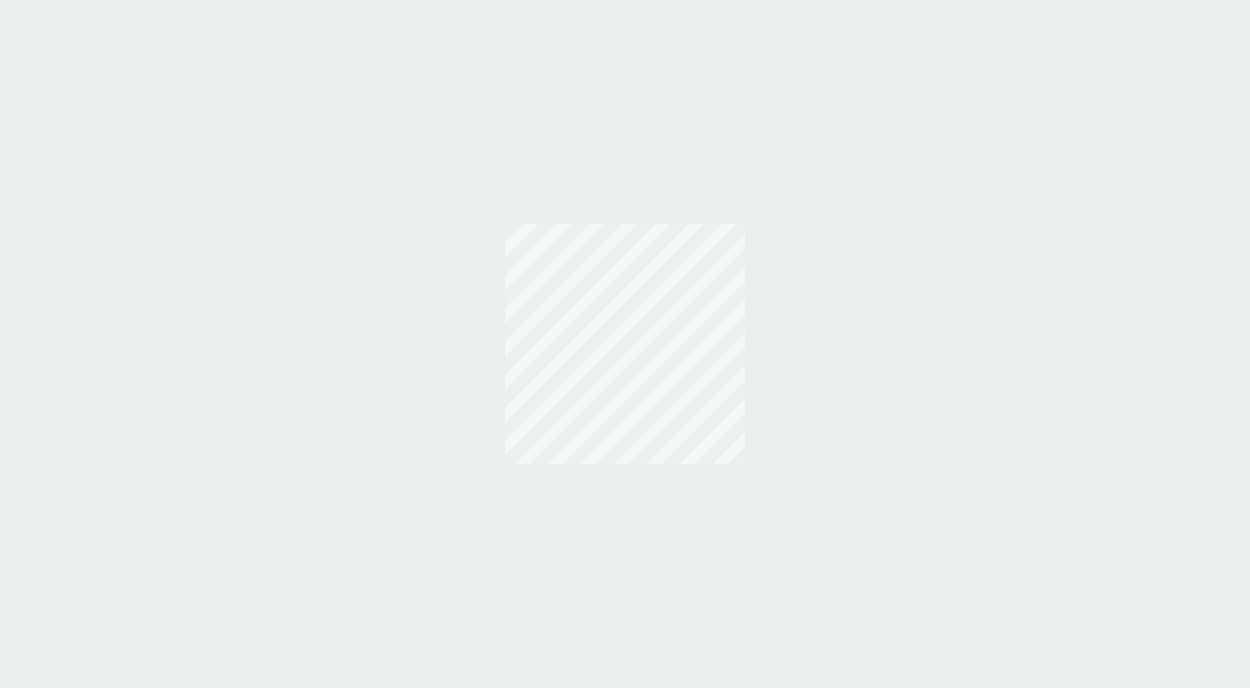 scroll, scrollTop: 0, scrollLeft: 0, axis: both 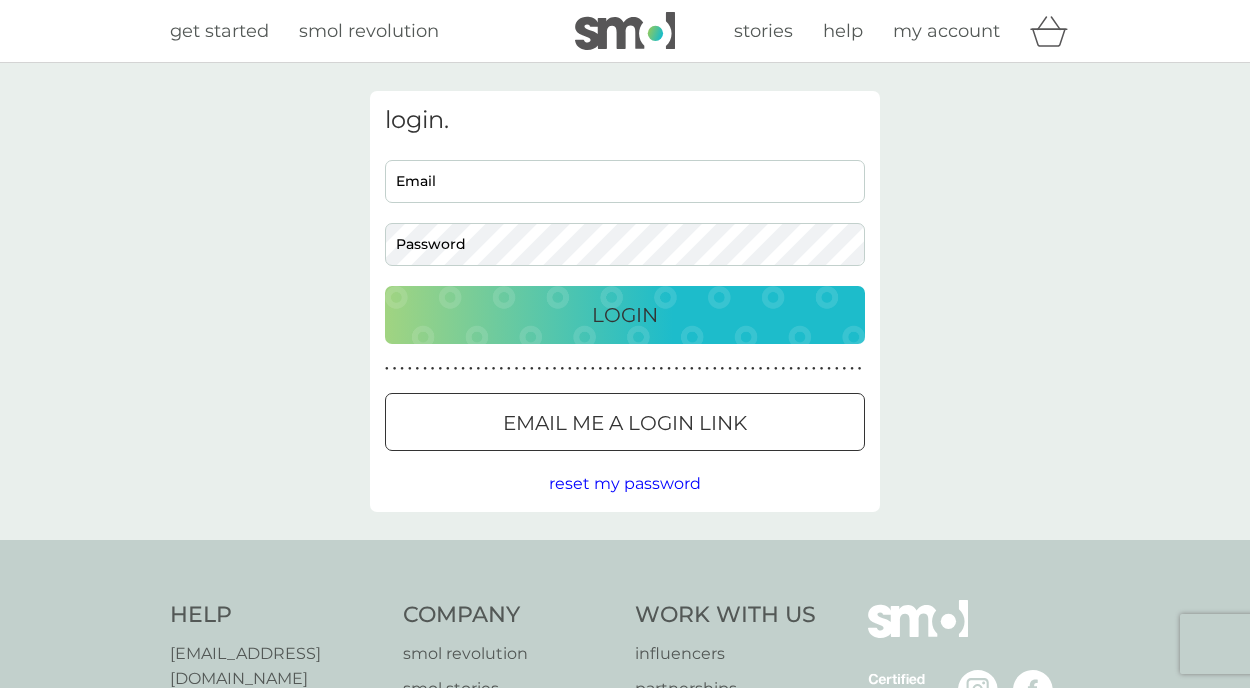 type on "kath_chester@hotmail.com" 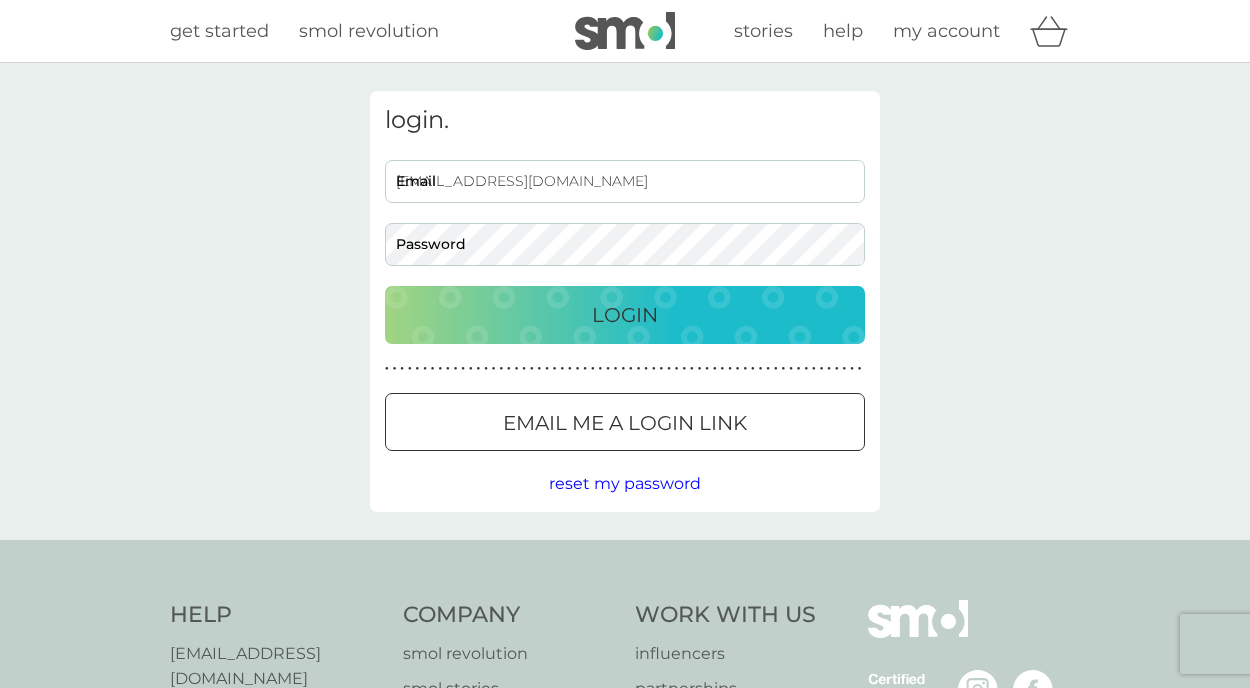 click on "Login" at bounding box center (625, 315) 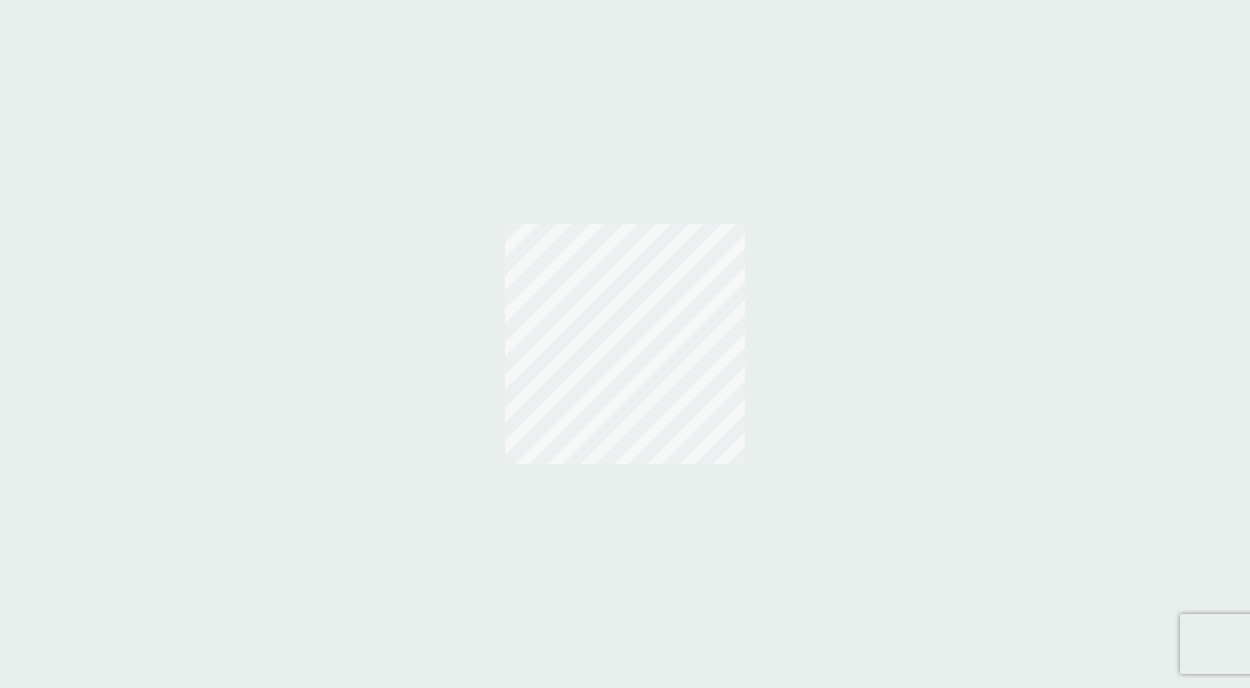scroll, scrollTop: 0, scrollLeft: 0, axis: both 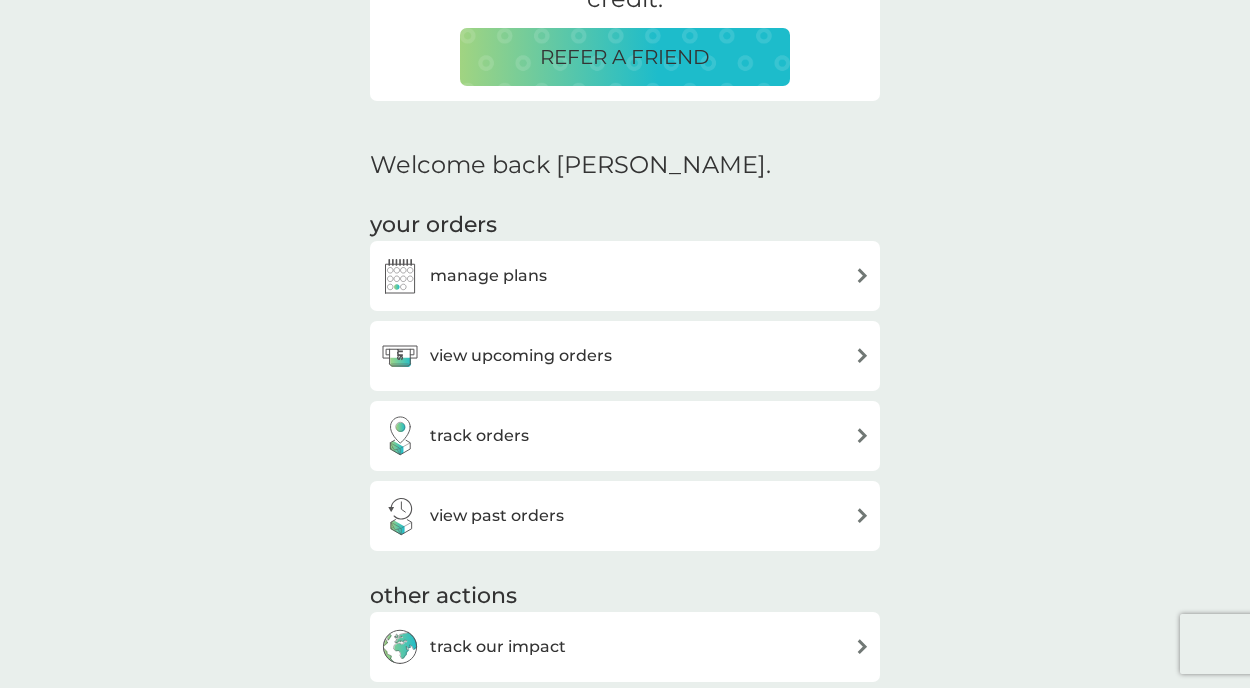 click on "manage plans" at bounding box center (625, 276) 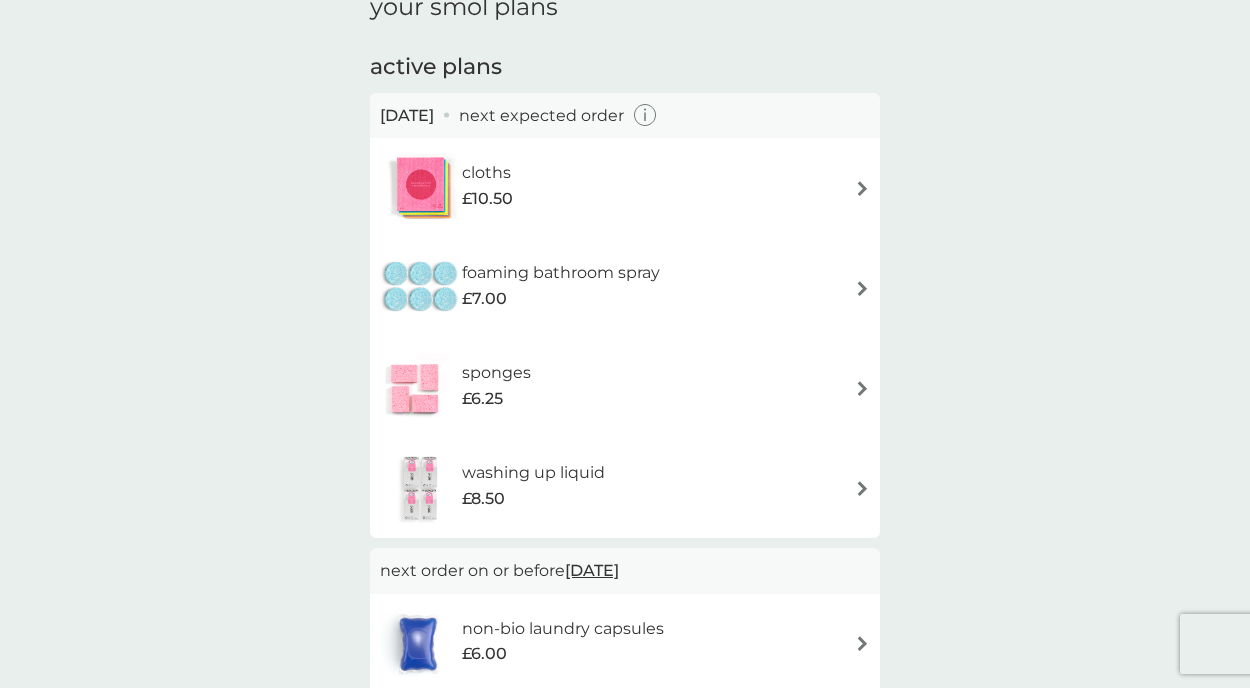scroll, scrollTop: 0, scrollLeft: 0, axis: both 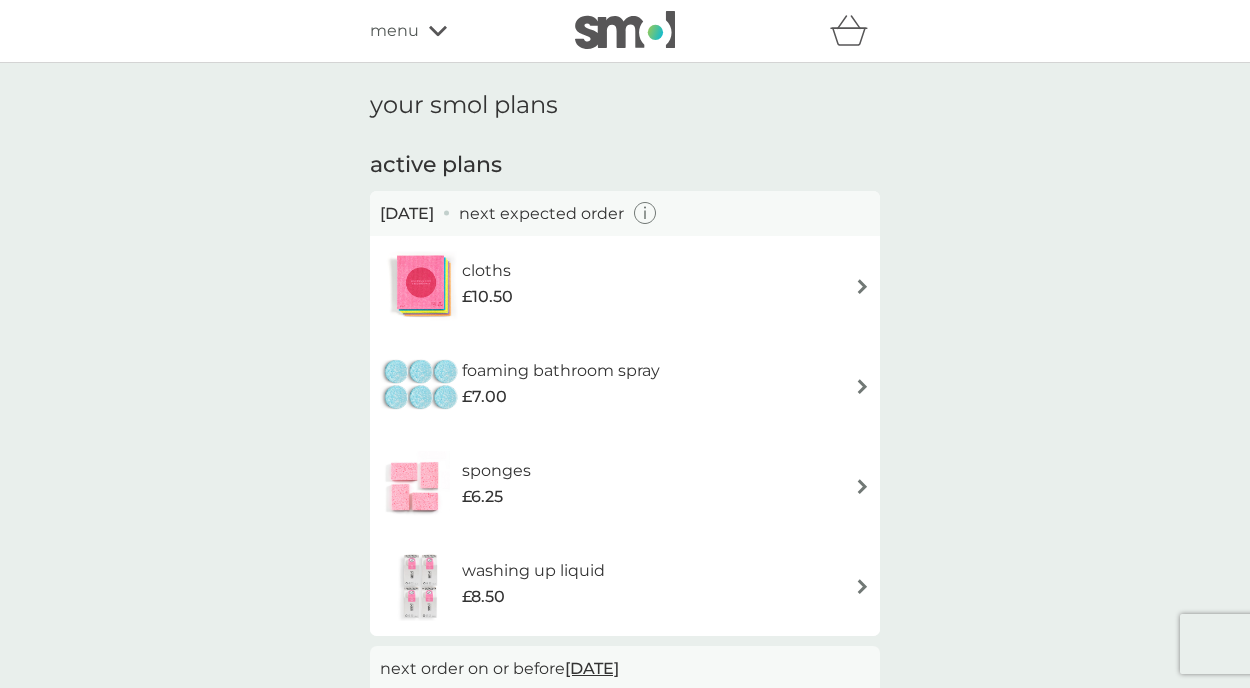 click 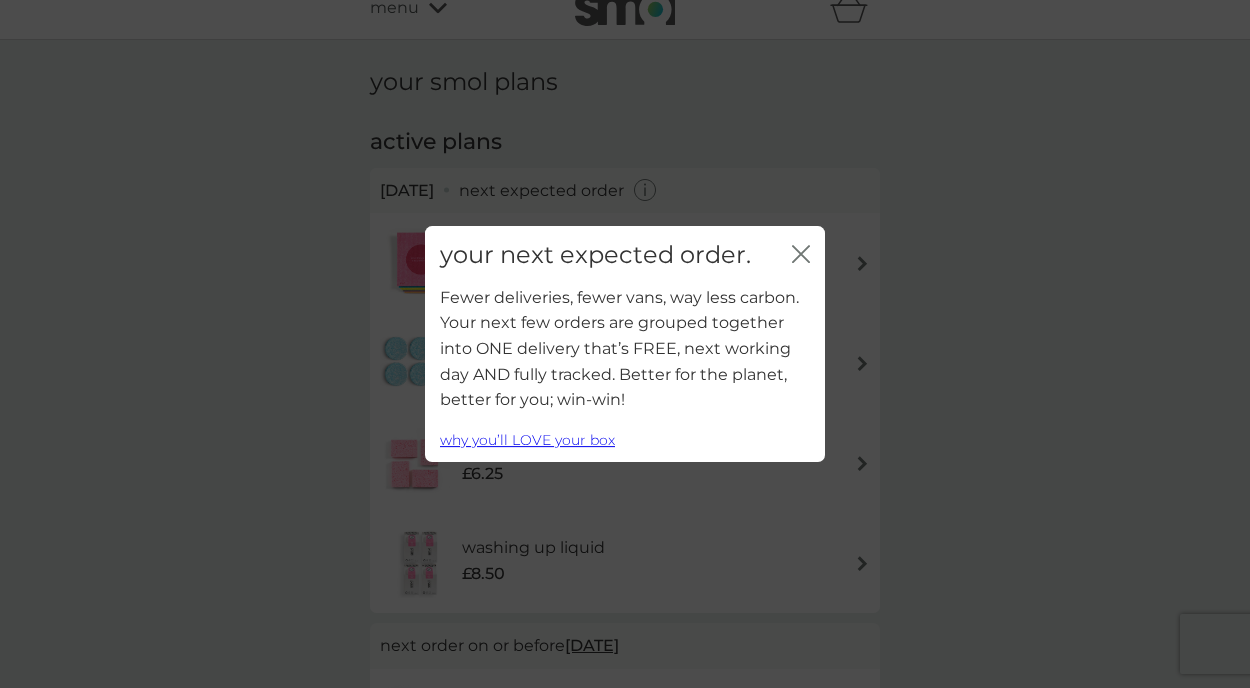 scroll, scrollTop: 25, scrollLeft: 0, axis: vertical 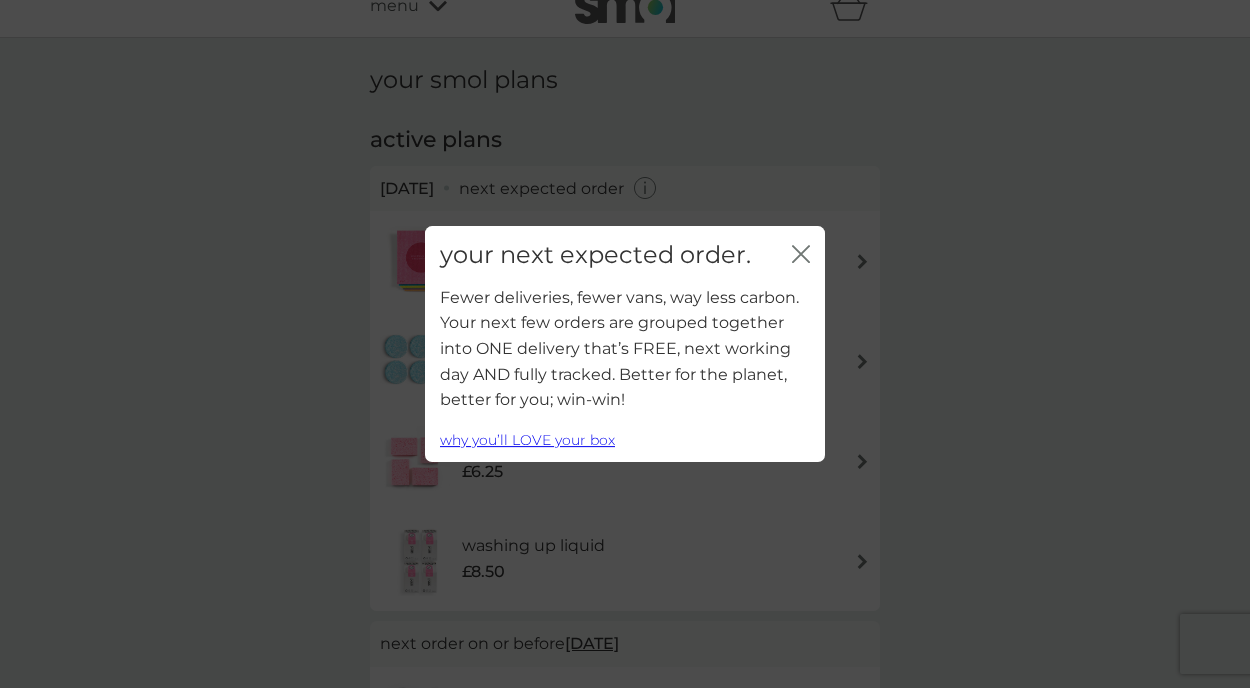 click on "close" 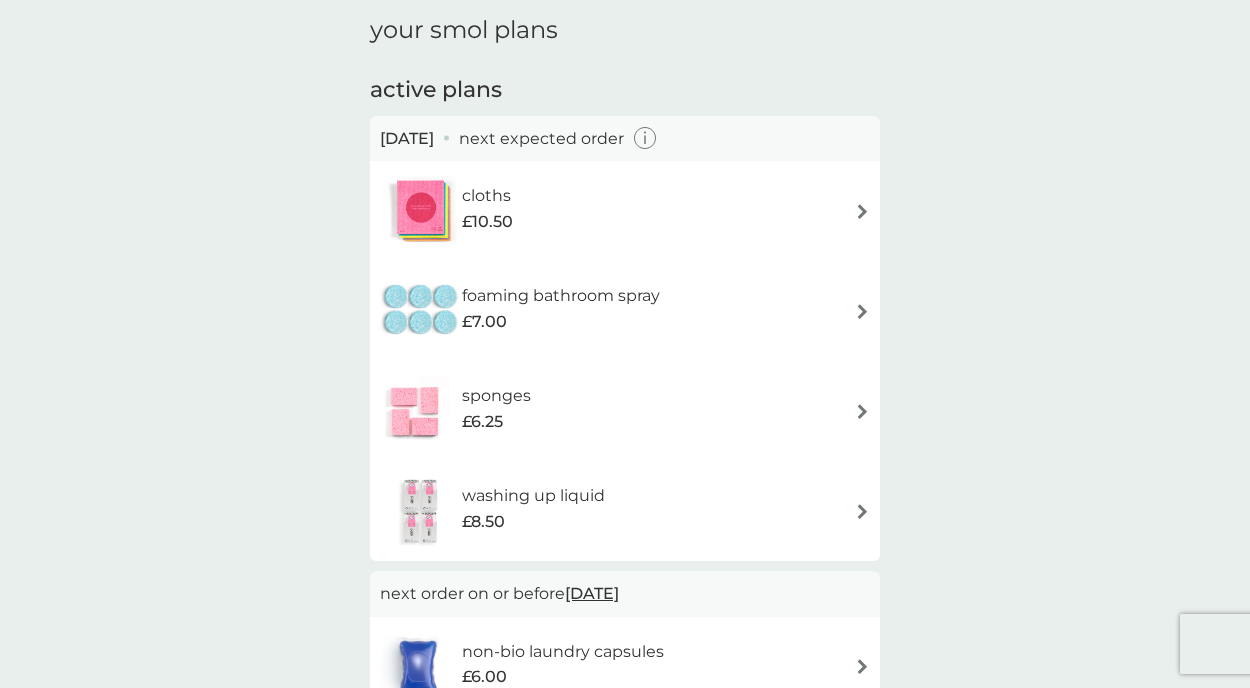 scroll, scrollTop: 80, scrollLeft: 0, axis: vertical 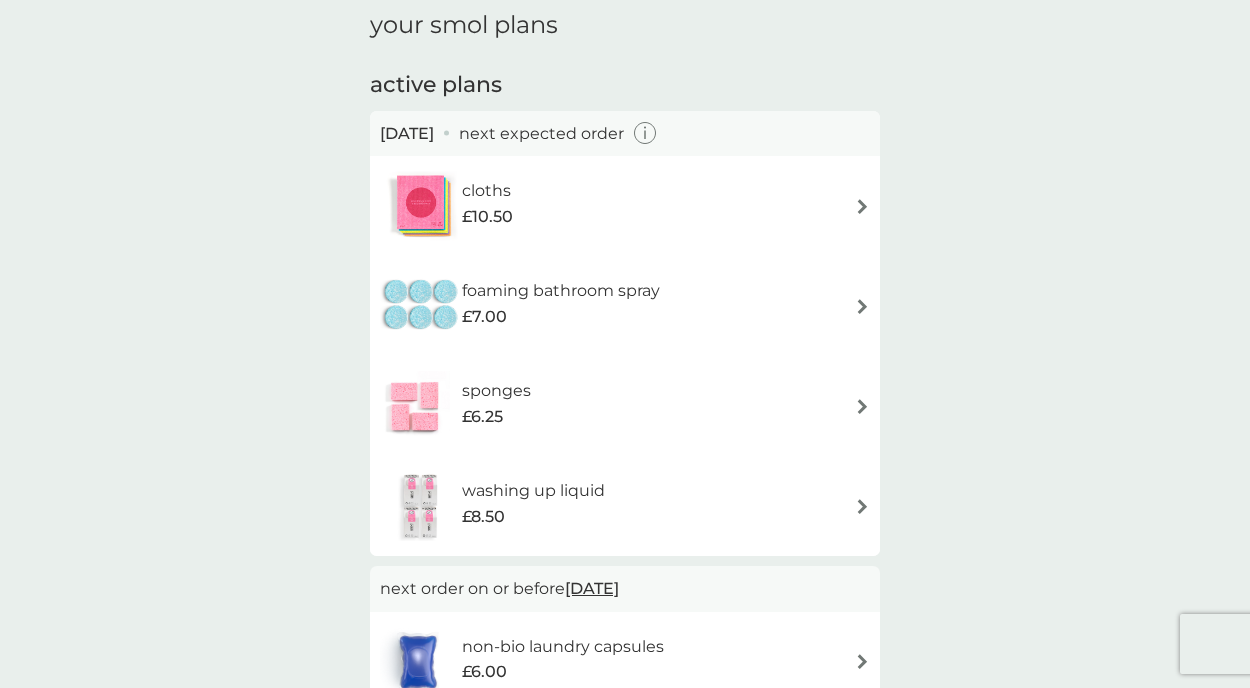 click at bounding box center [862, 206] 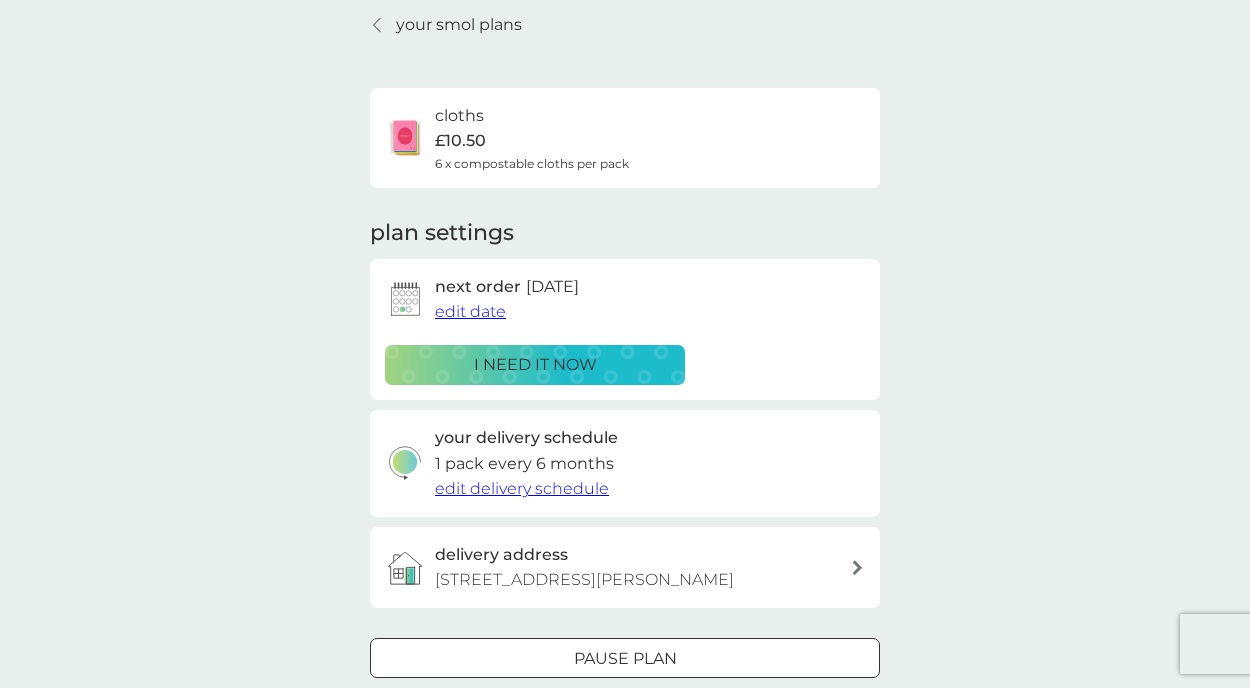 scroll, scrollTop: 111, scrollLeft: 0, axis: vertical 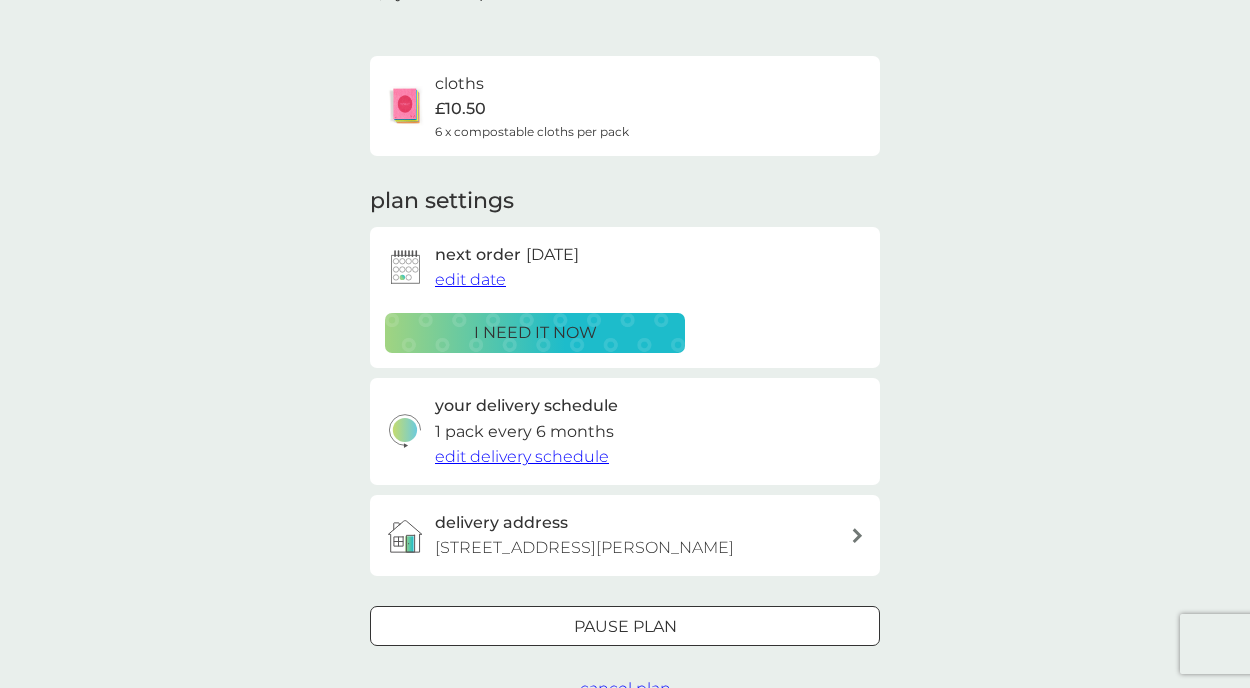 click on "edit date" at bounding box center (470, 279) 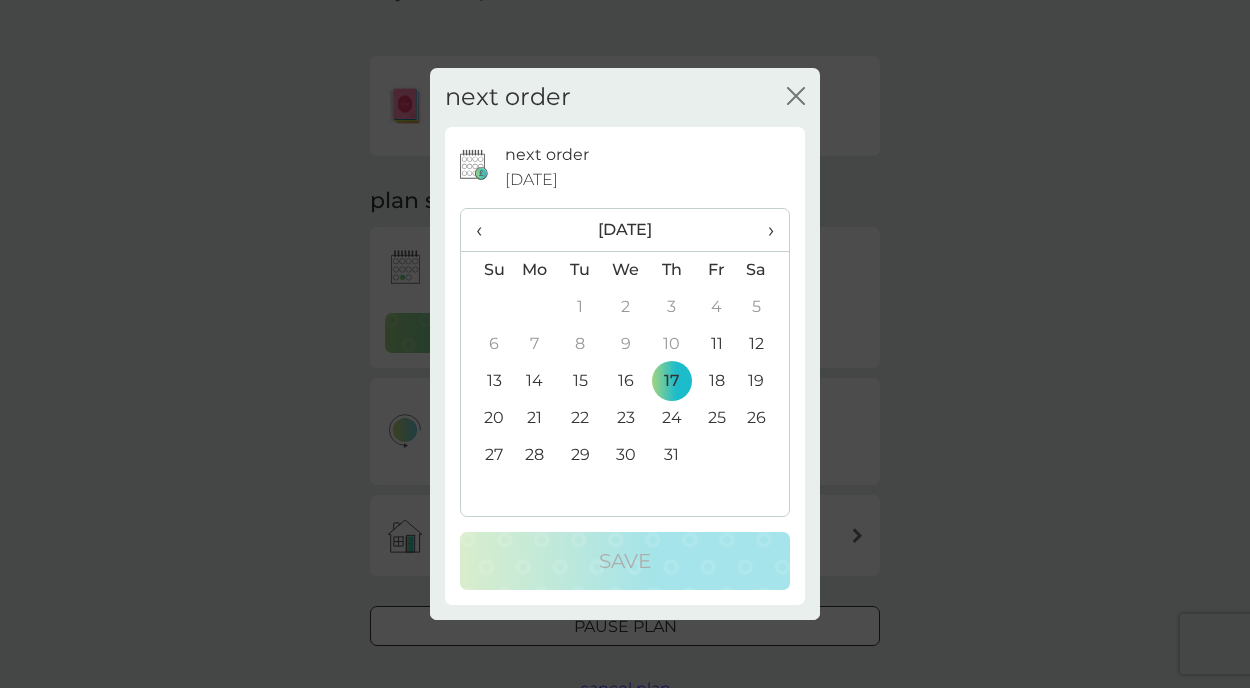 click on "›" at bounding box center (764, 230) 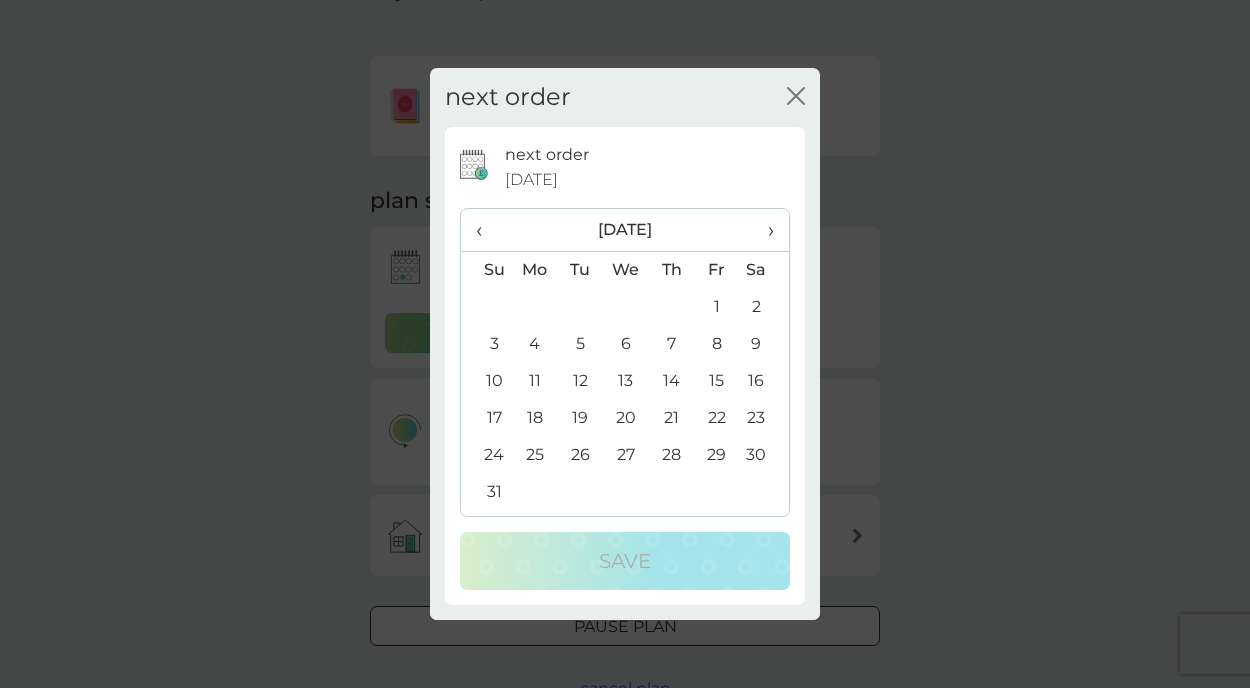 click on "›" at bounding box center (764, 230) 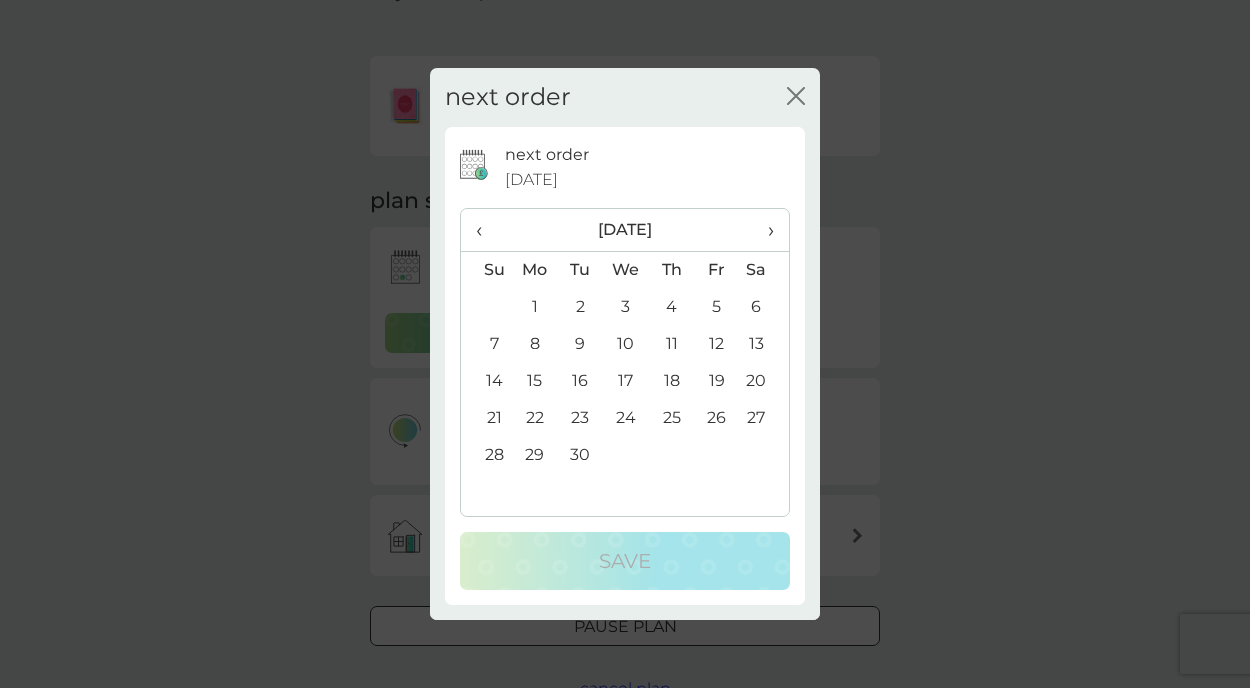 click on "1" at bounding box center [535, 307] 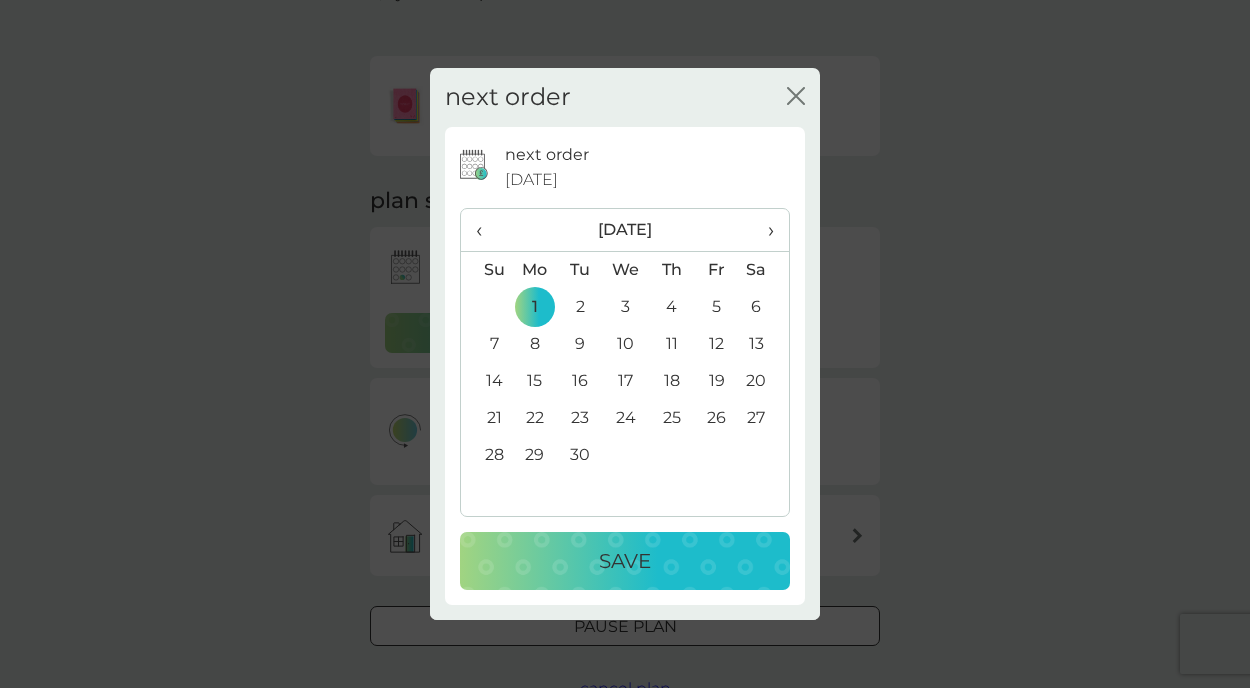 click on "Save" at bounding box center (625, 561) 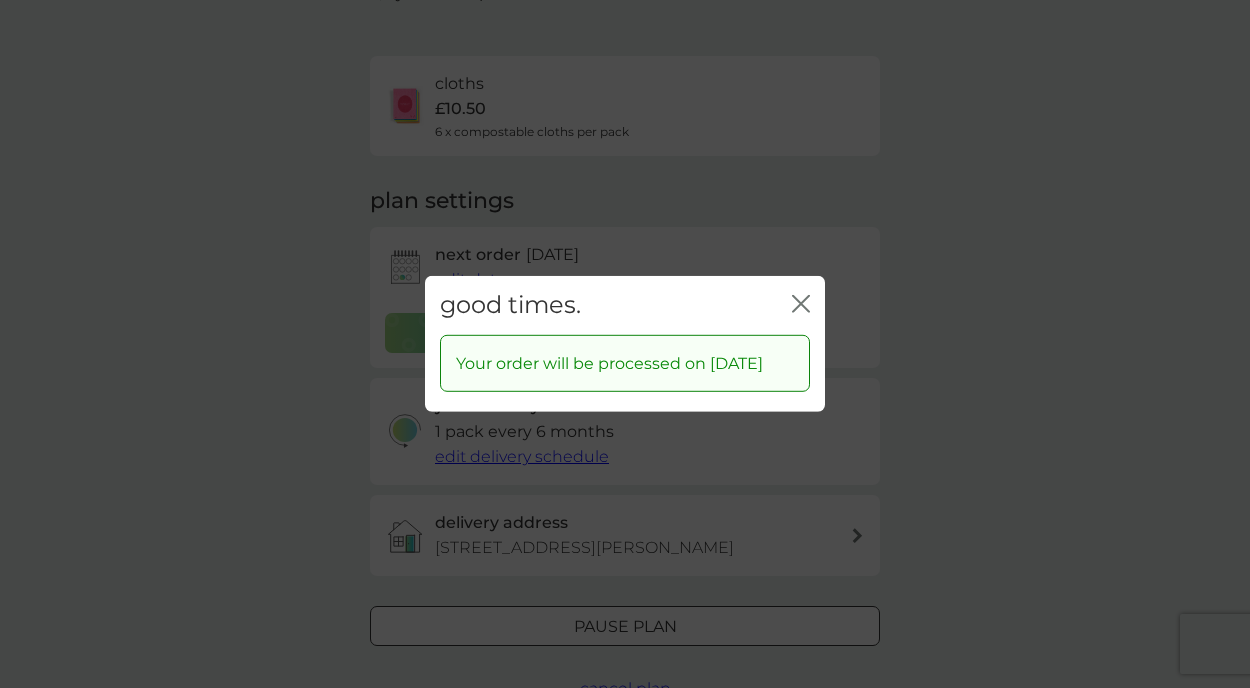 click 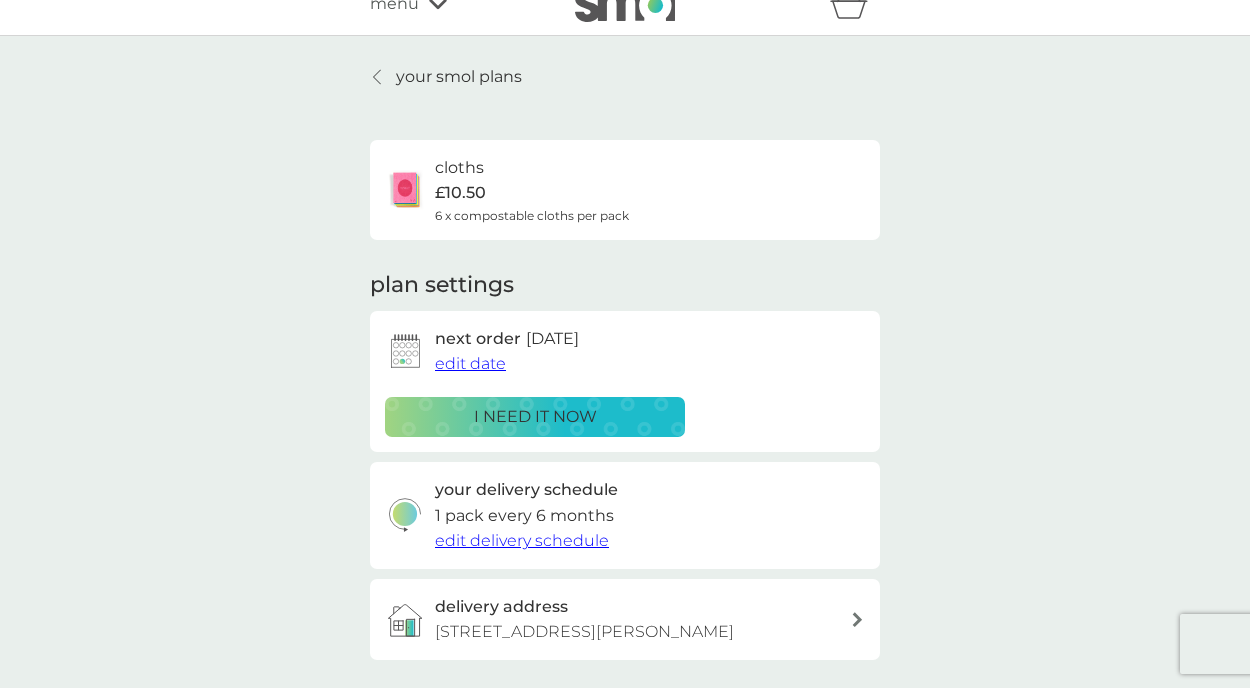 scroll, scrollTop: 0, scrollLeft: 0, axis: both 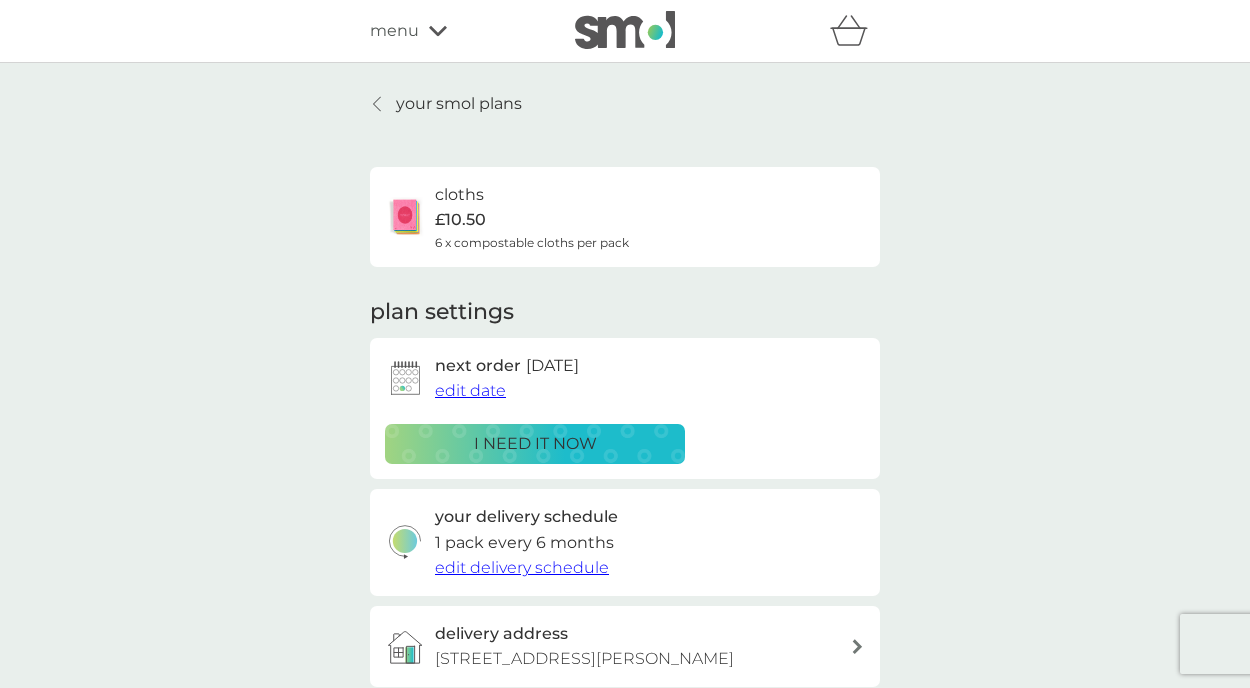 click on "your smol plans" at bounding box center (459, 104) 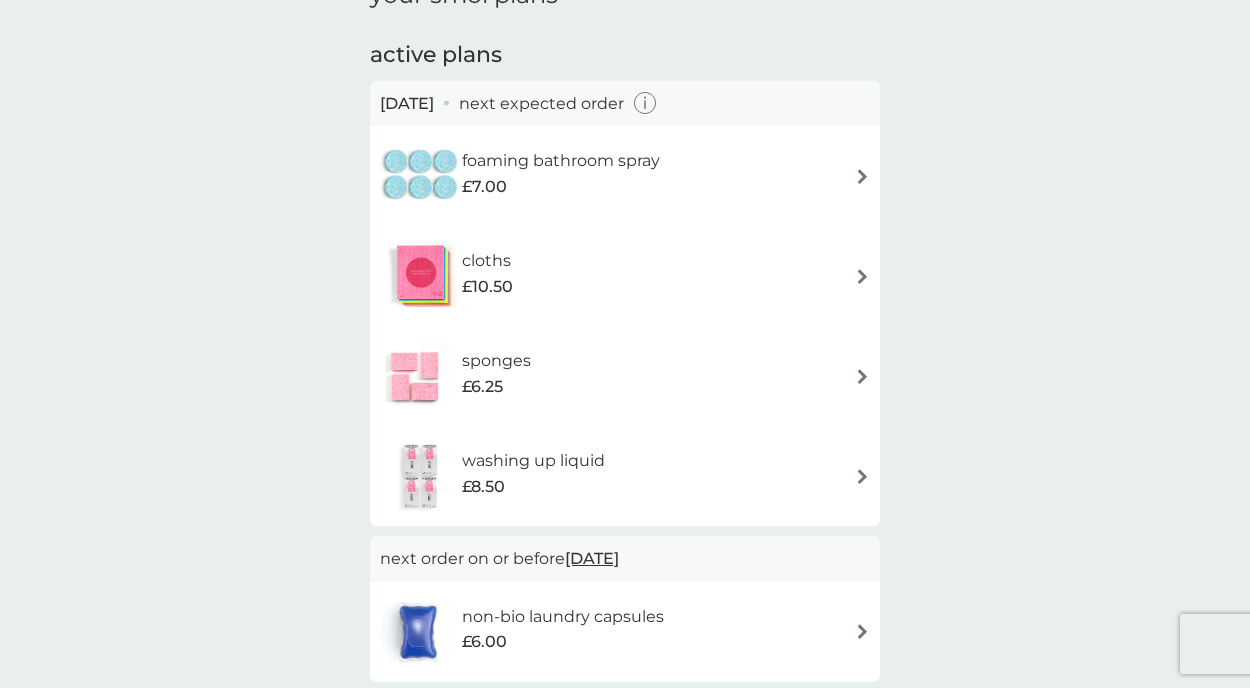 scroll, scrollTop: 108, scrollLeft: 0, axis: vertical 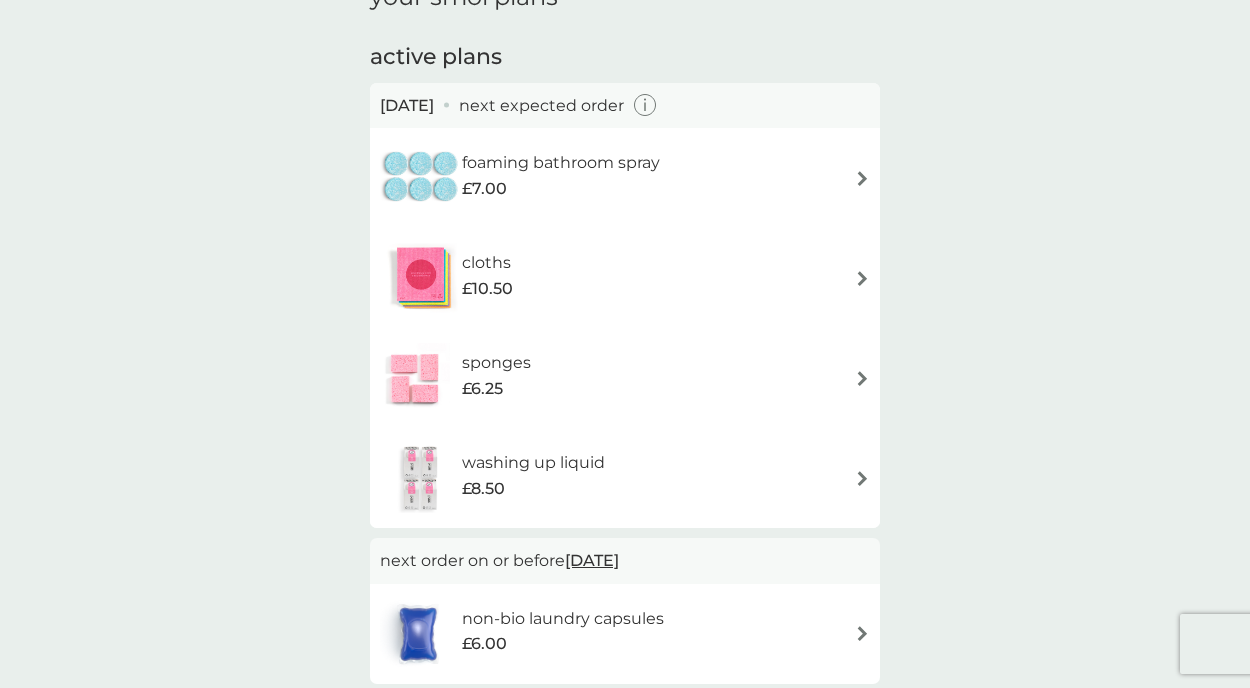 click at bounding box center [862, 178] 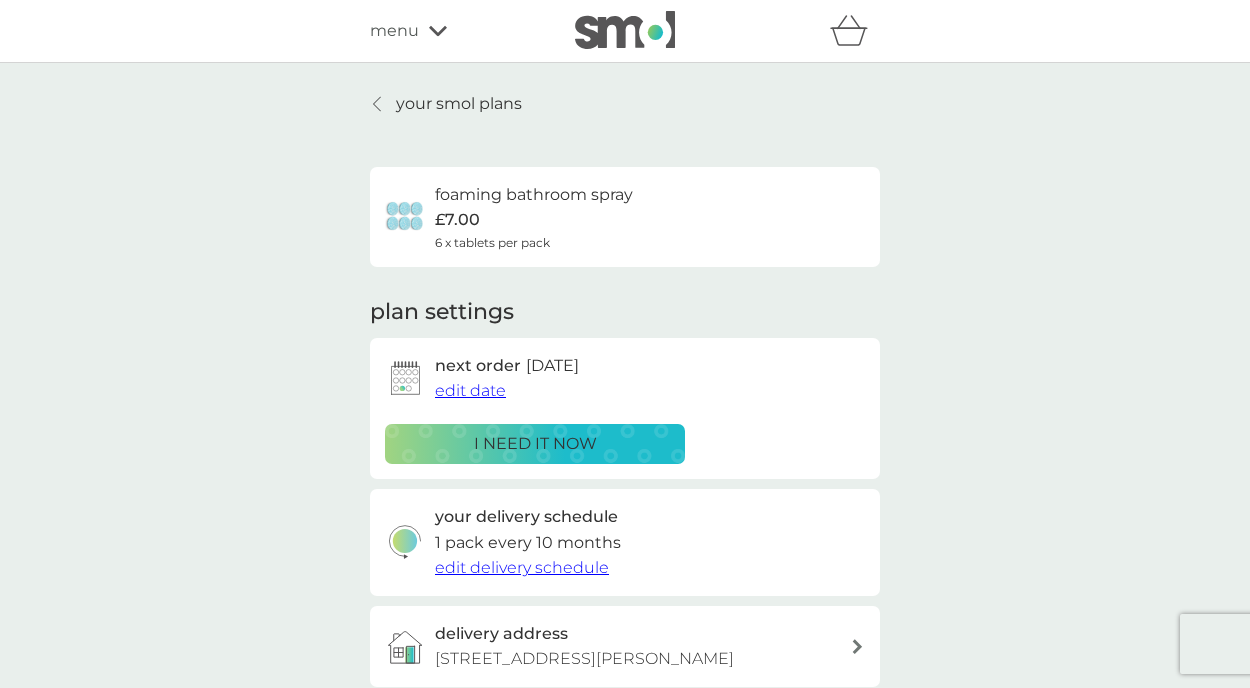scroll, scrollTop: 37, scrollLeft: 0, axis: vertical 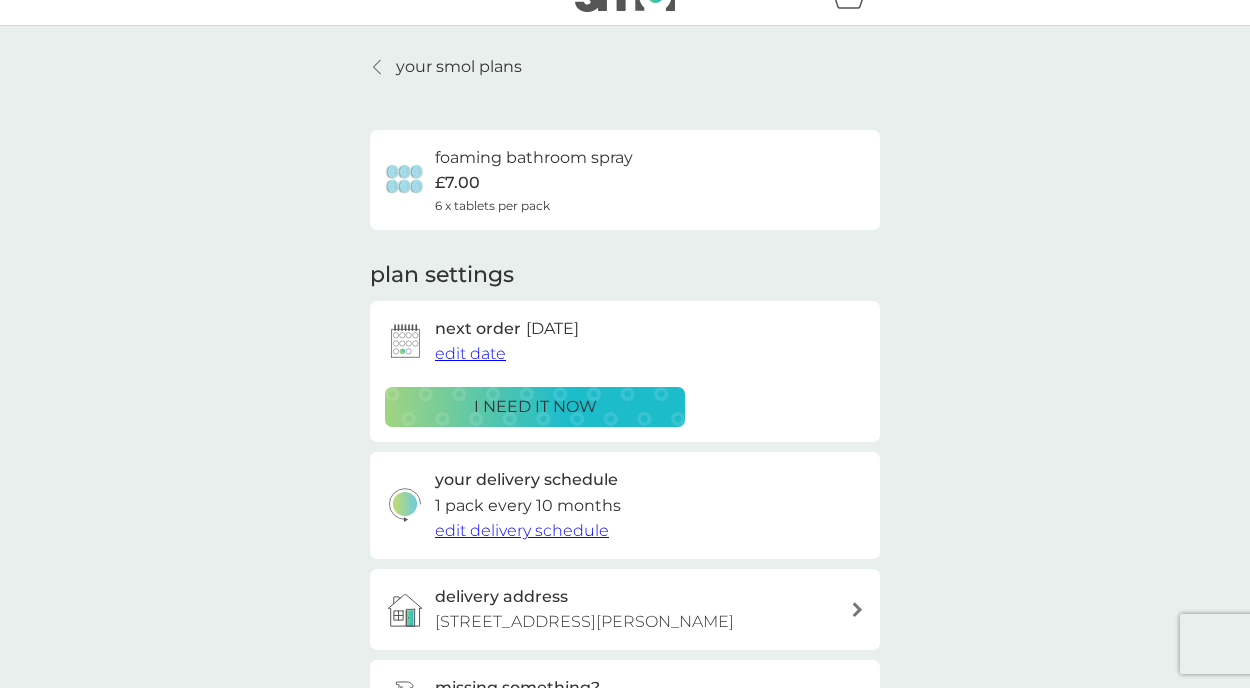 click on "edit date" at bounding box center [470, 353] 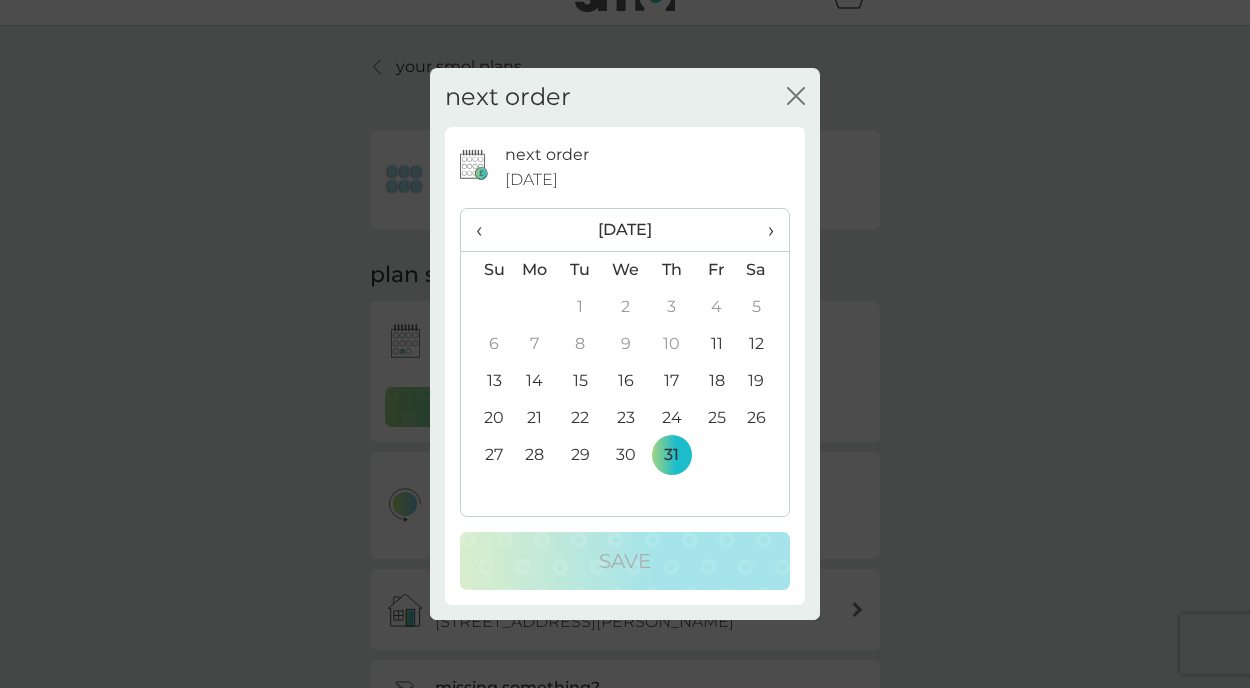 click on "›" at bounding box center [764, 230] 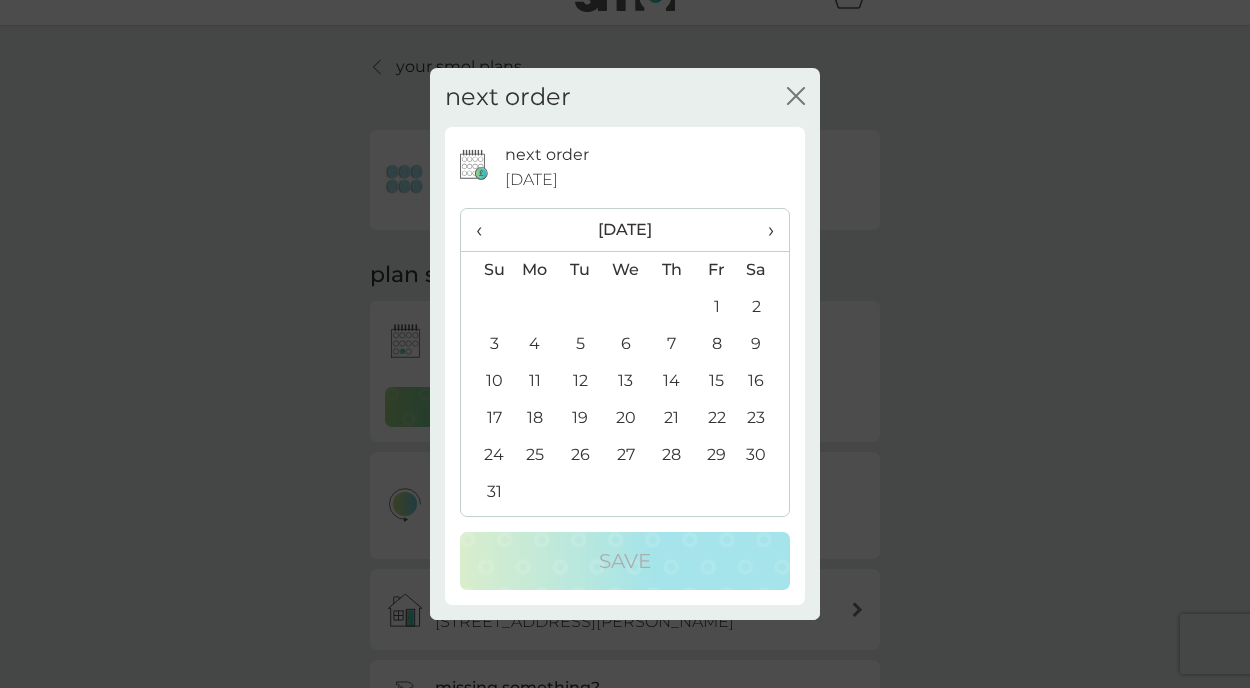 click on "›" at bounding box center (764, 230) 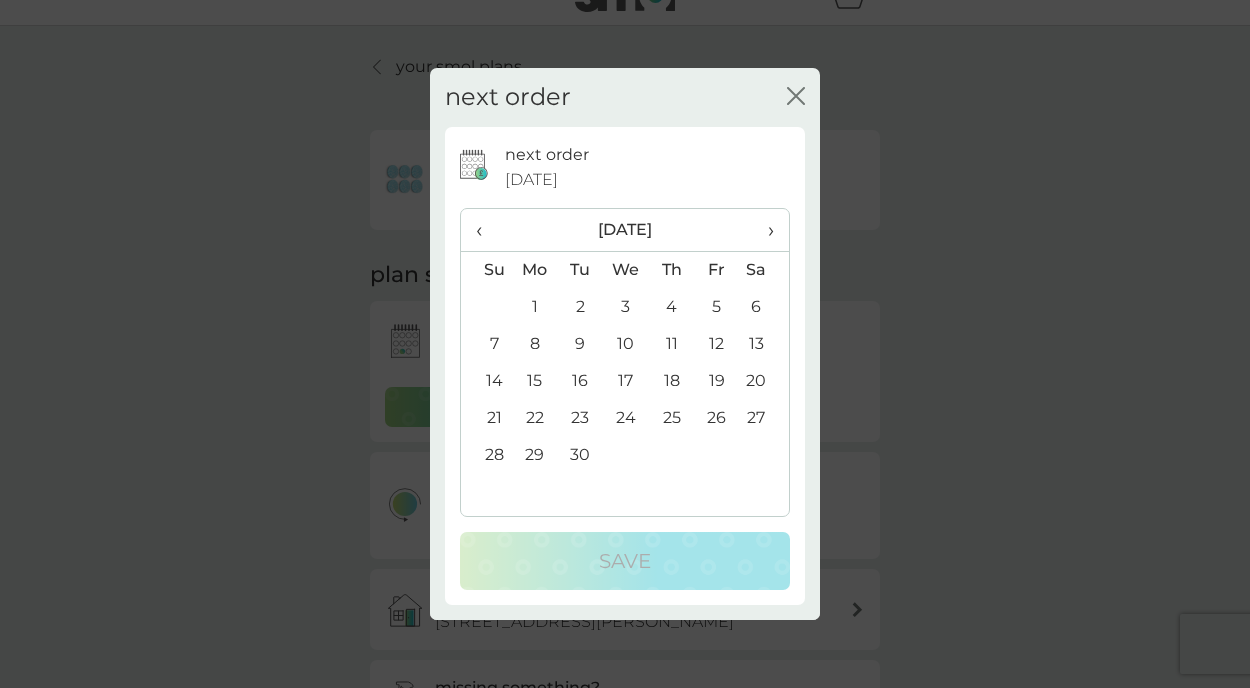 click on "1" at bounding box center (535, 307) 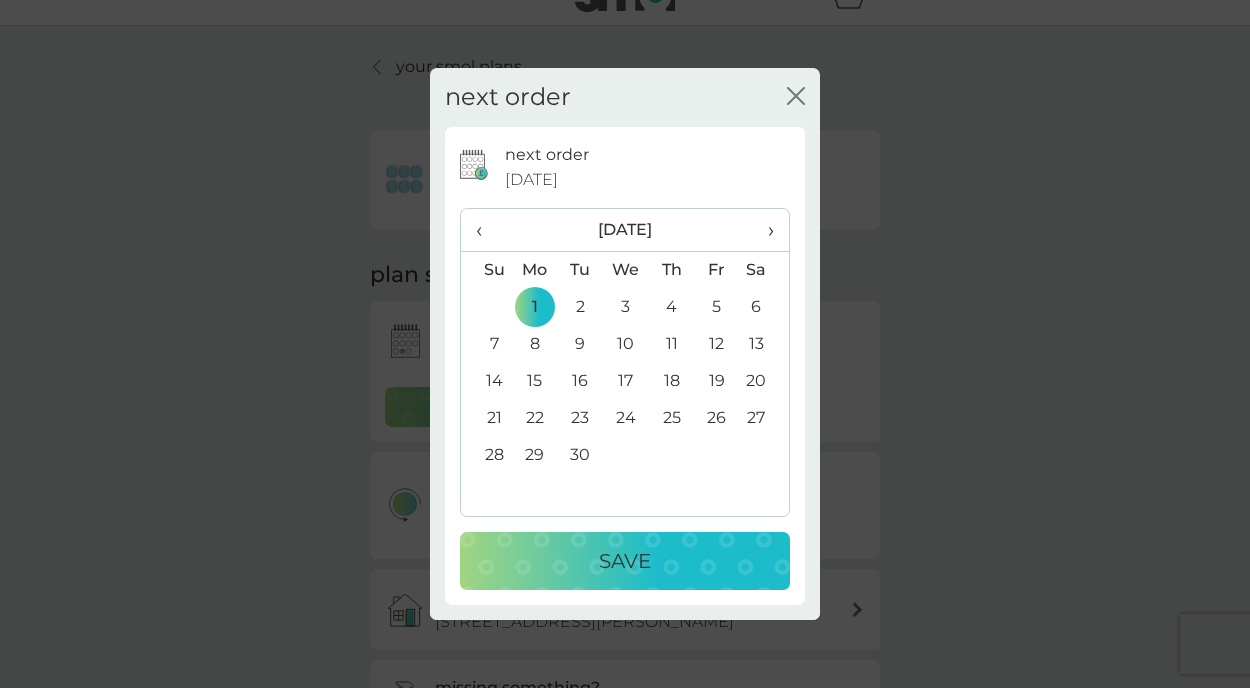 click on "Save" at bounding box center [625, 561] 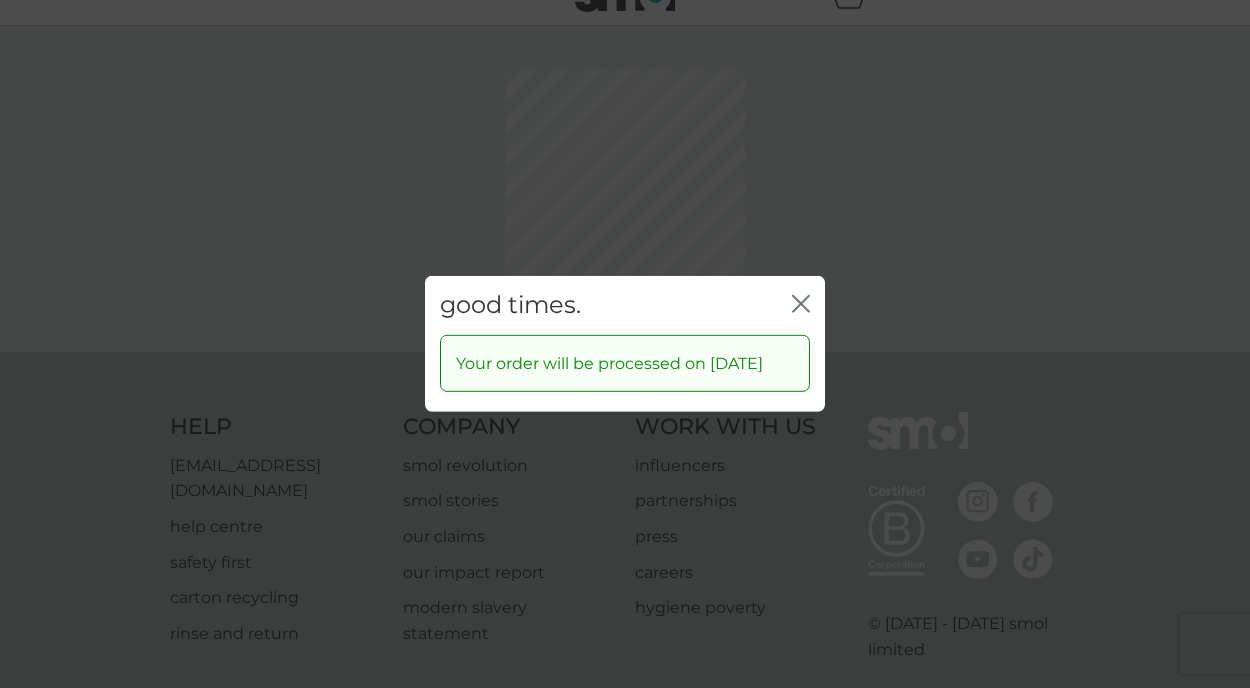 click on "close" 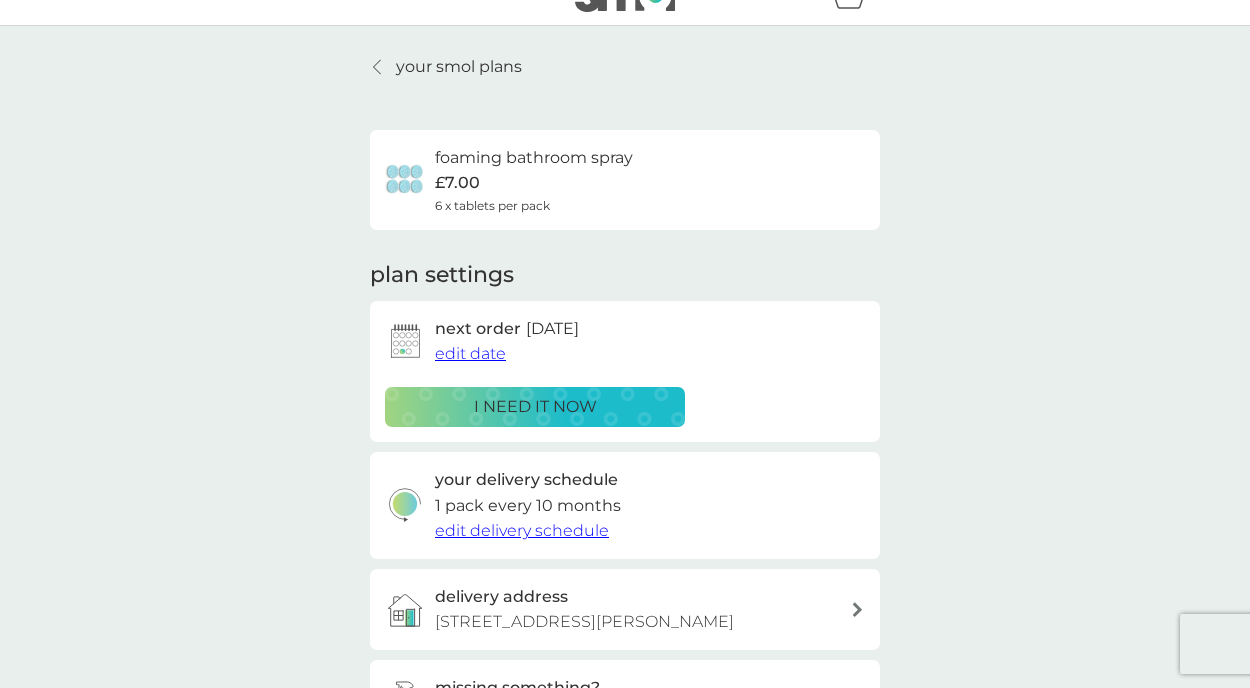 click on "your smol plans" at bounding box center [459, 67] 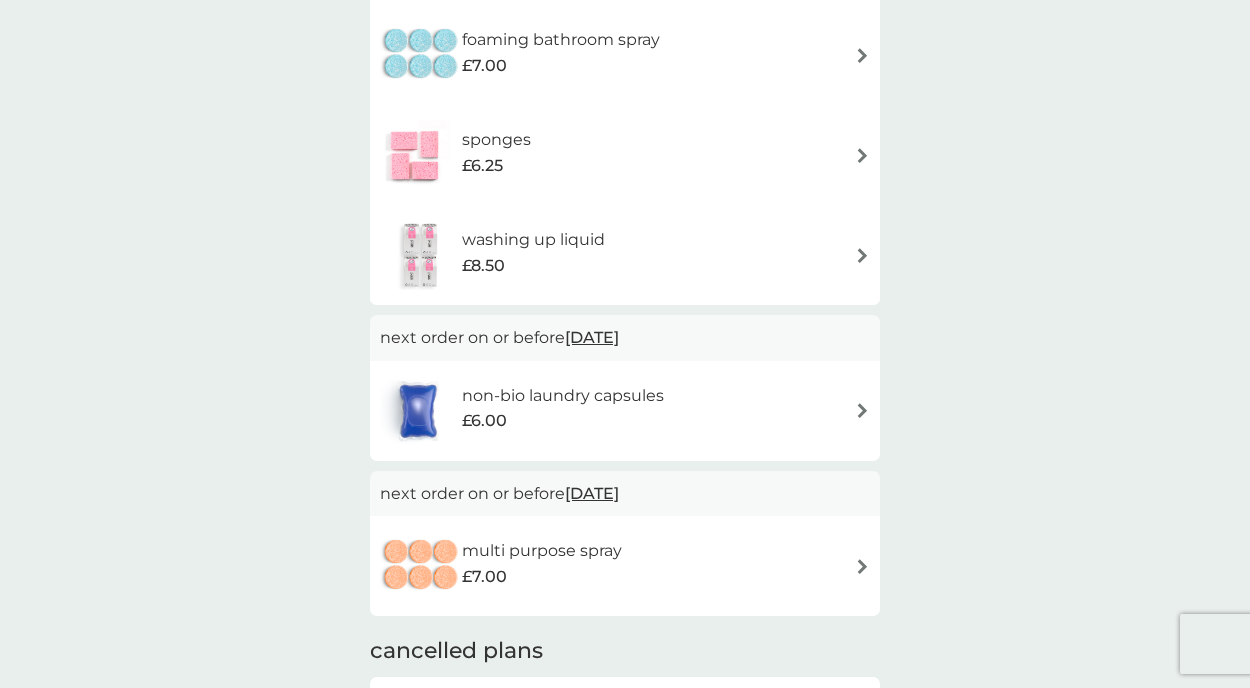 scroll, scrollTop: 335, scrollLeft: 0, axis: vertical 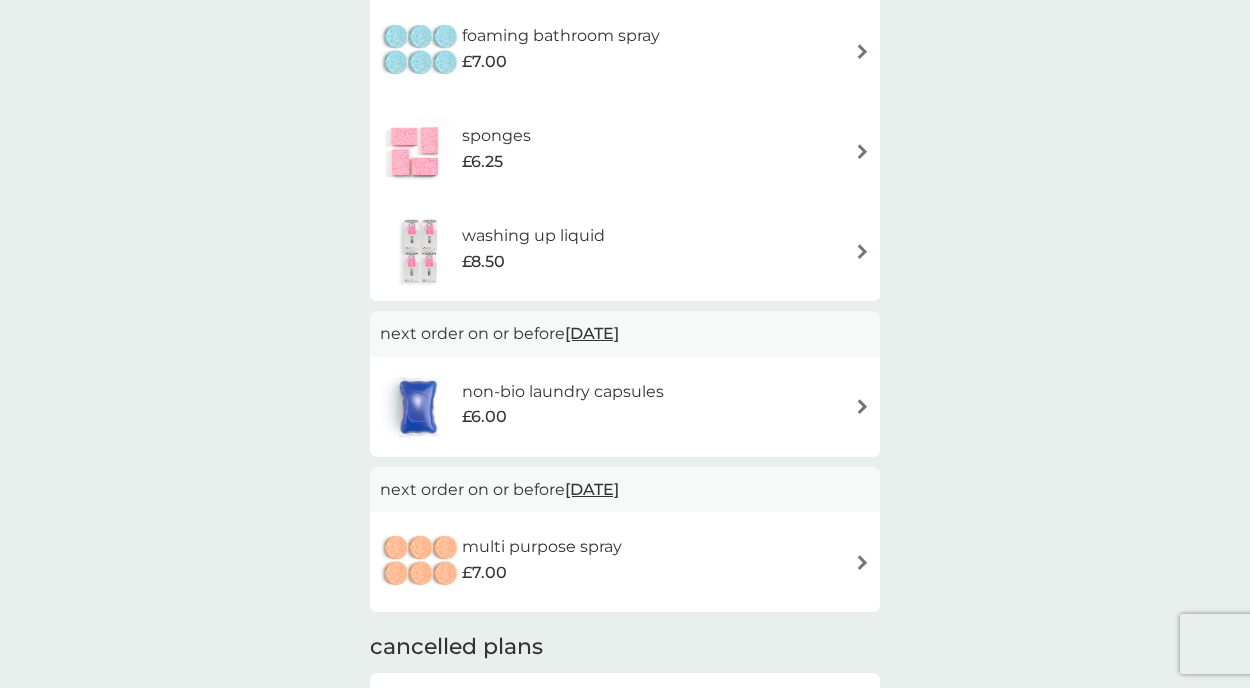 click at bounding box center [862, 406] 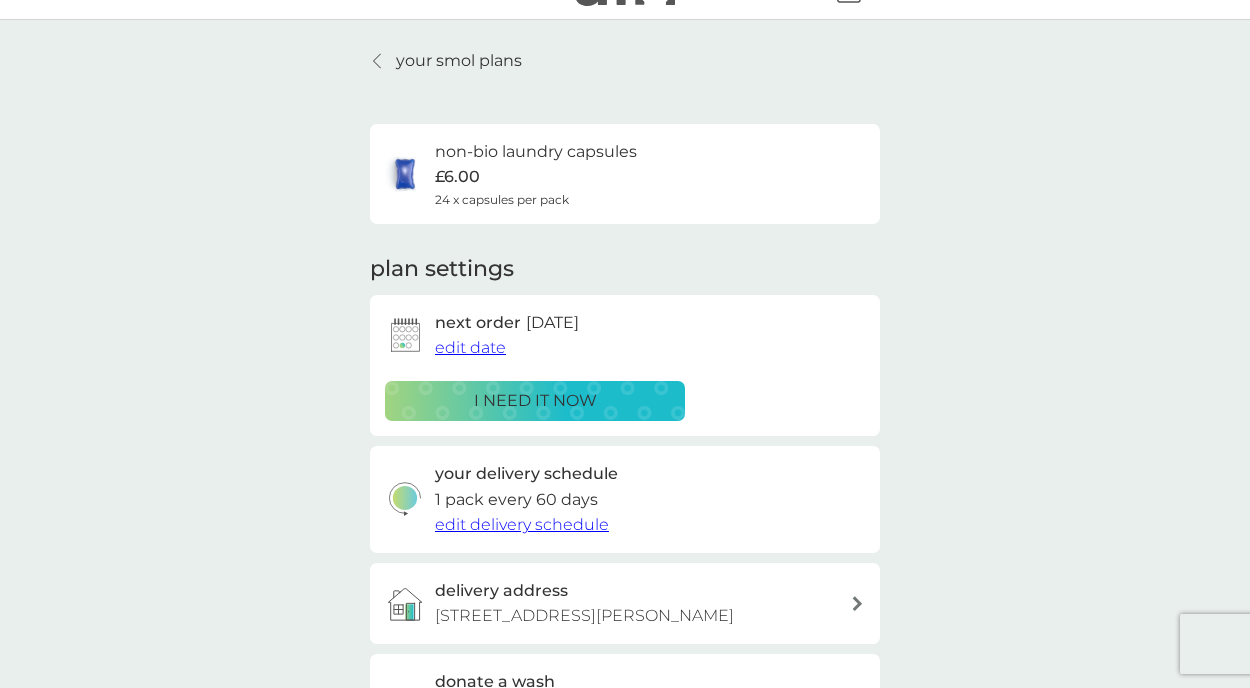 scroll, scrollTop: 0, scrollLeft: 0, axis: both 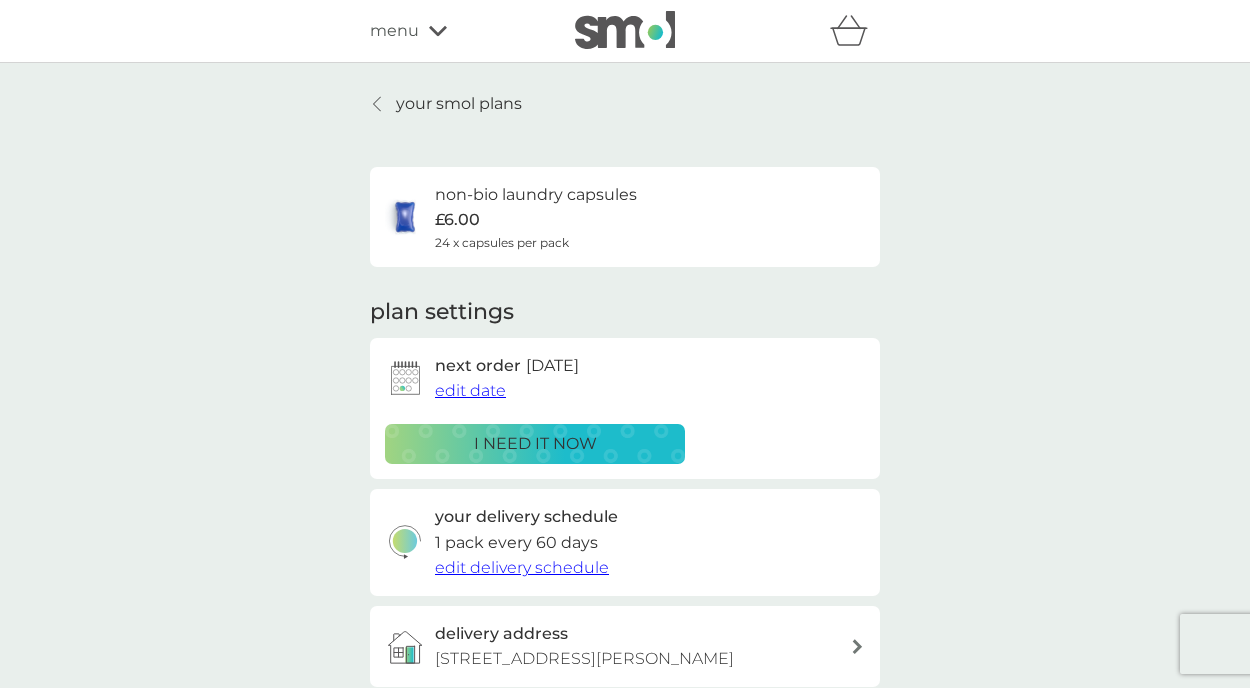 click on "your smol plans" at bounding box center [459, 104] 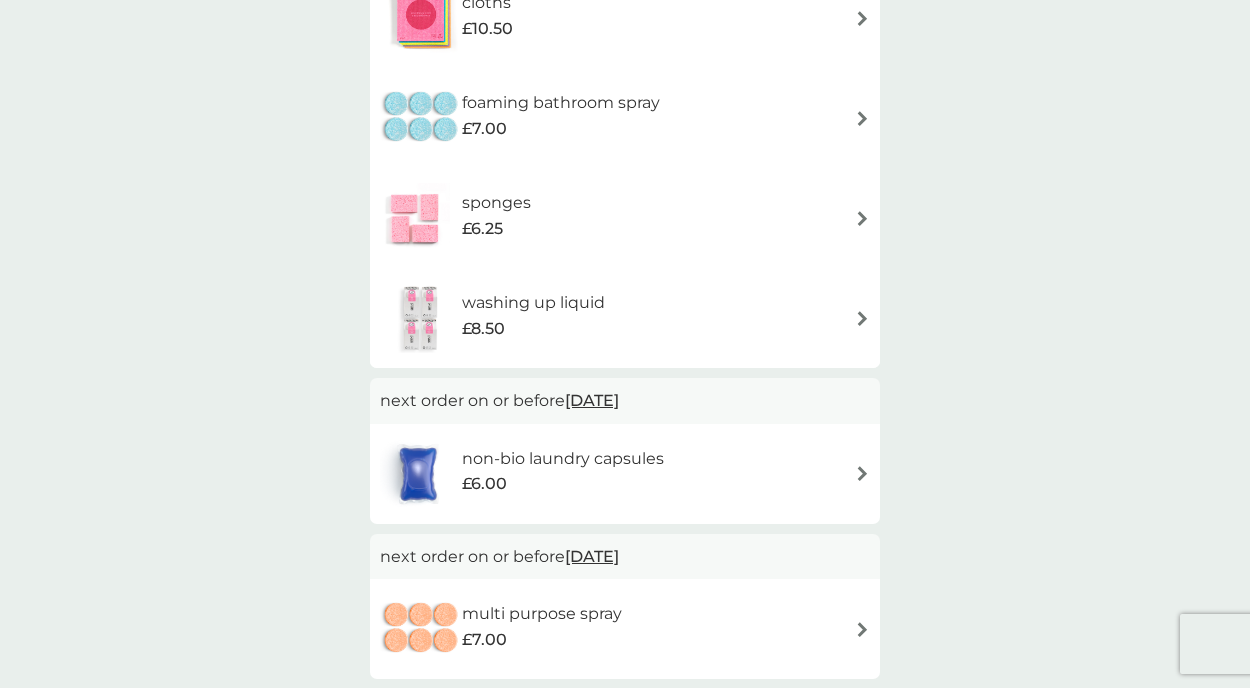 scroll, scrollTop: 344, scrollLeft: 0, axis: vertical 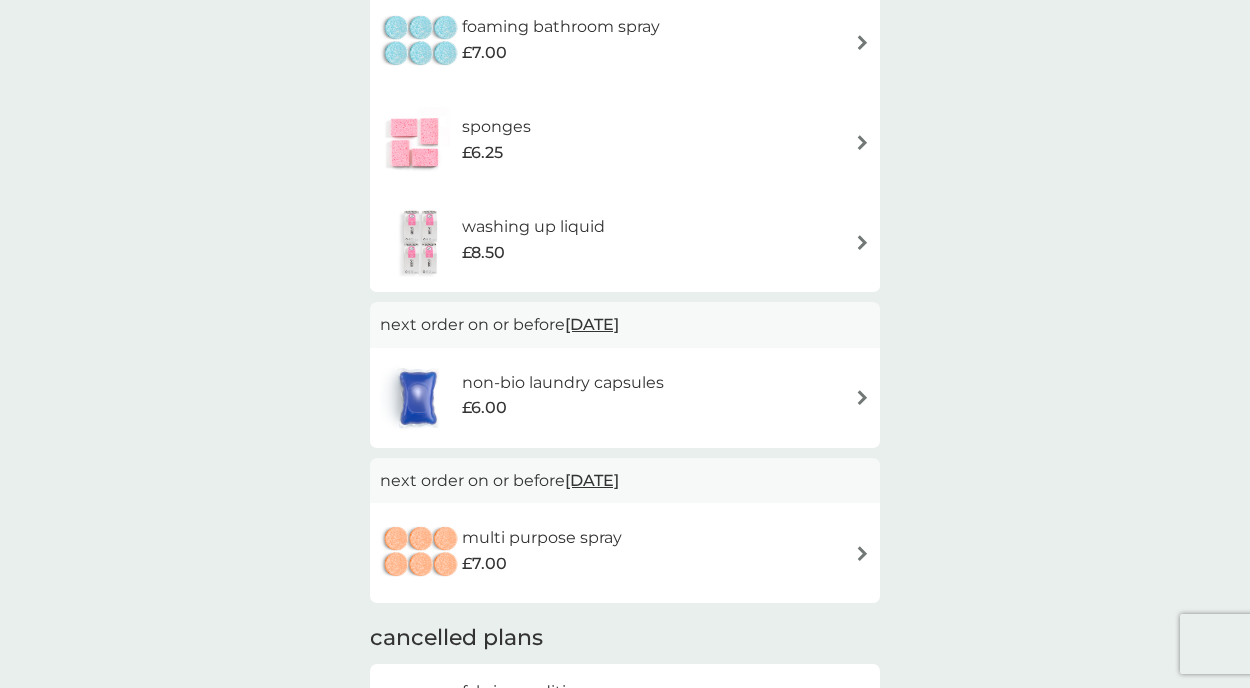 click on "non-bio laundry capsules £6.00" at bounding box center [625, 398] 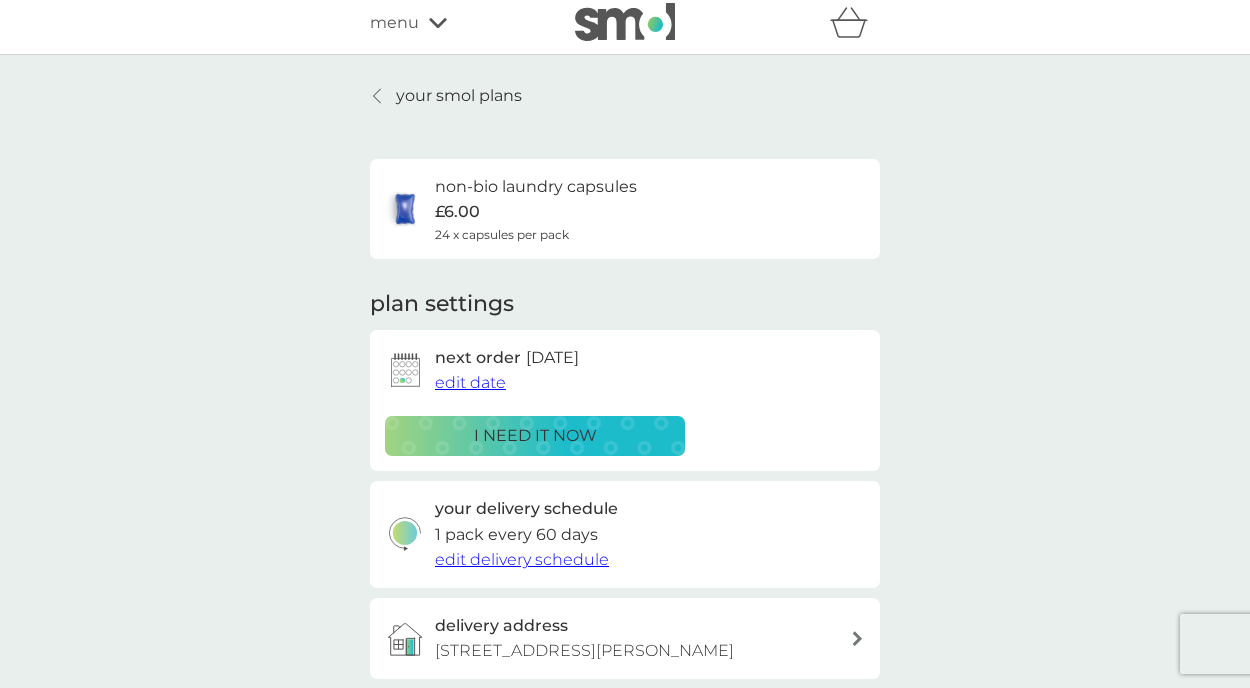 scroll, scrollTop: 0, scrollLeft: 0, axis: both 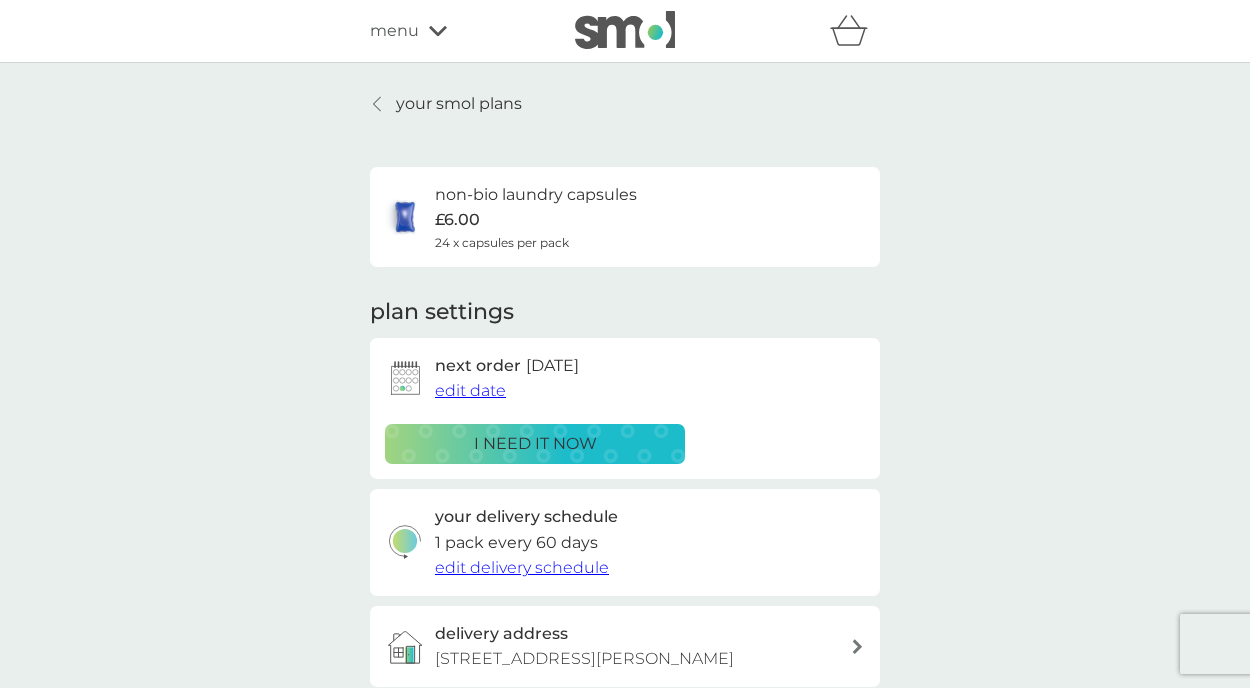 click on "menu" at bounding box center [455, 31] 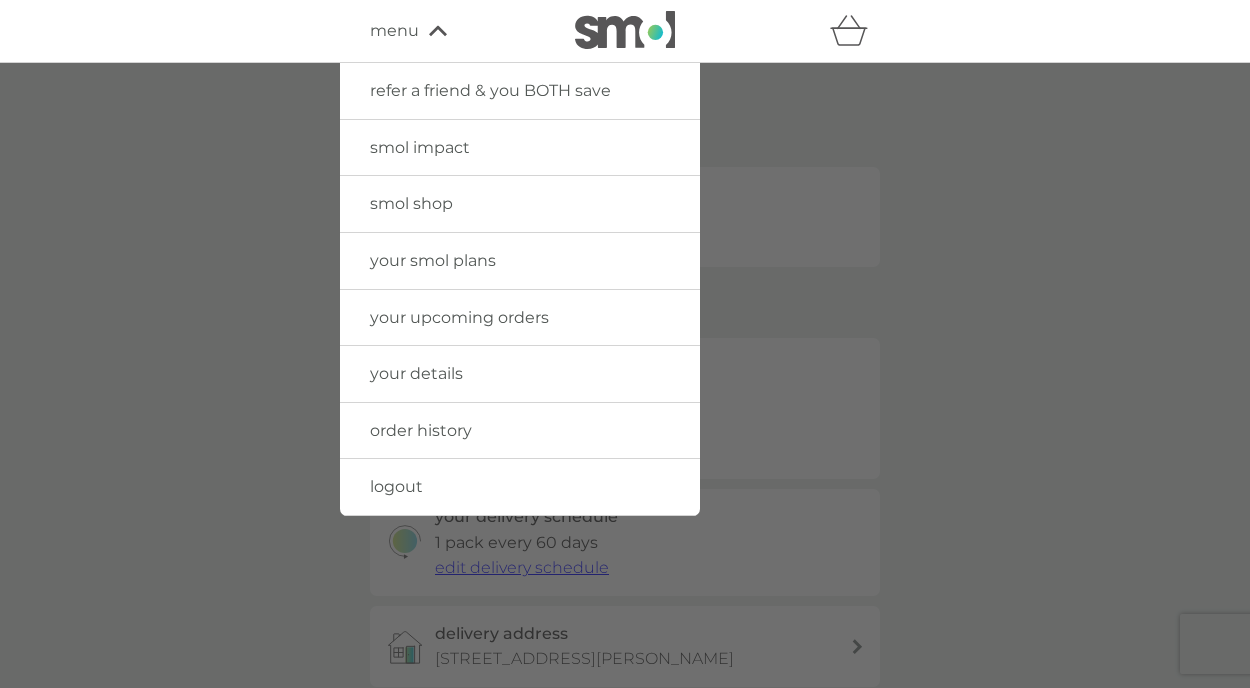 click on "order history" at bounding box center [421, 430] 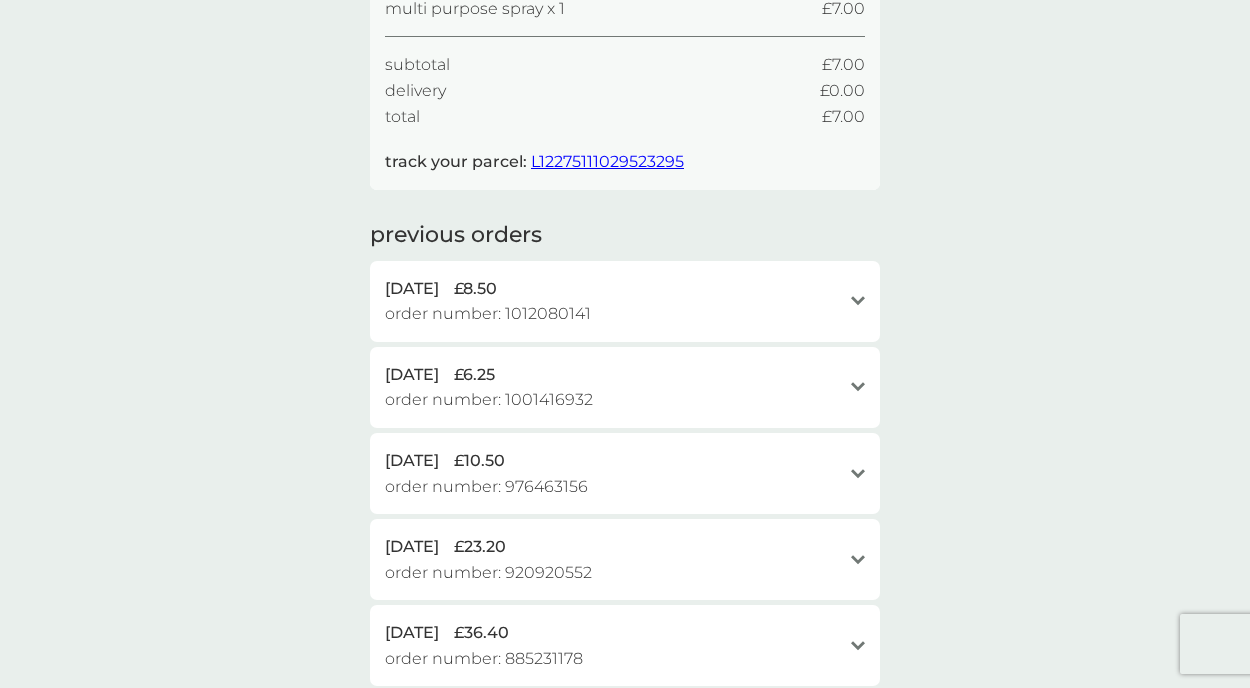 scroll, scrollTop: 311, scrollLeft: 0, axis: vertical 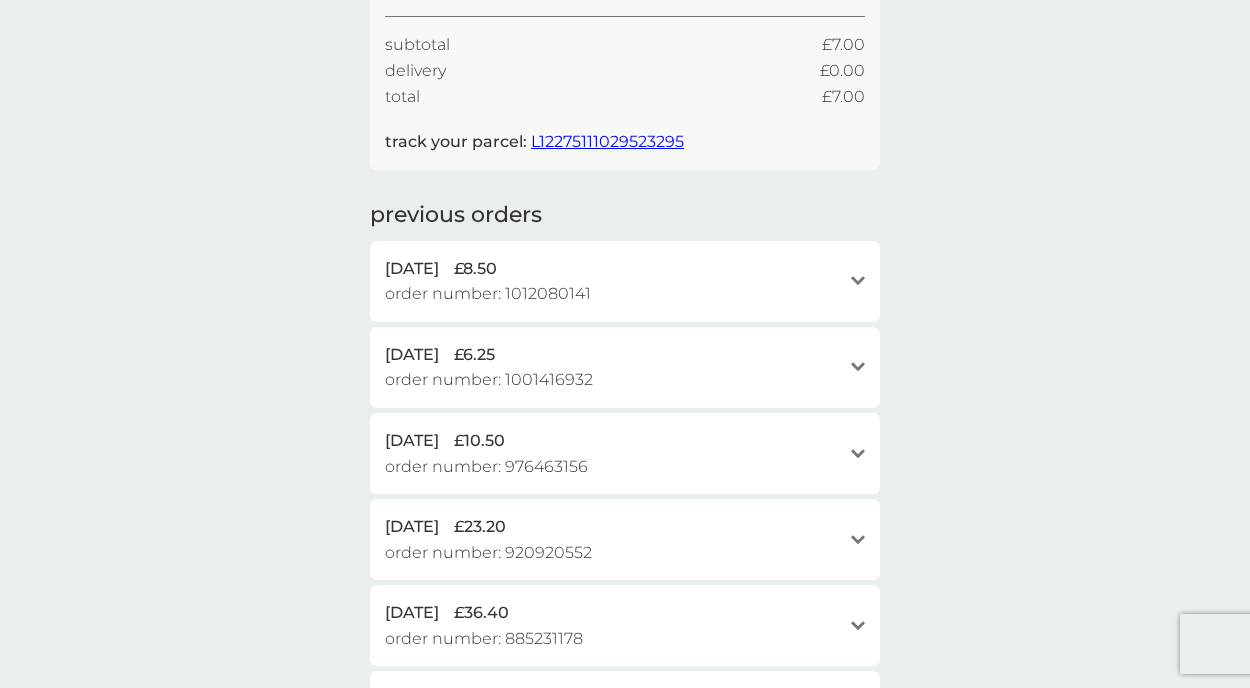 click 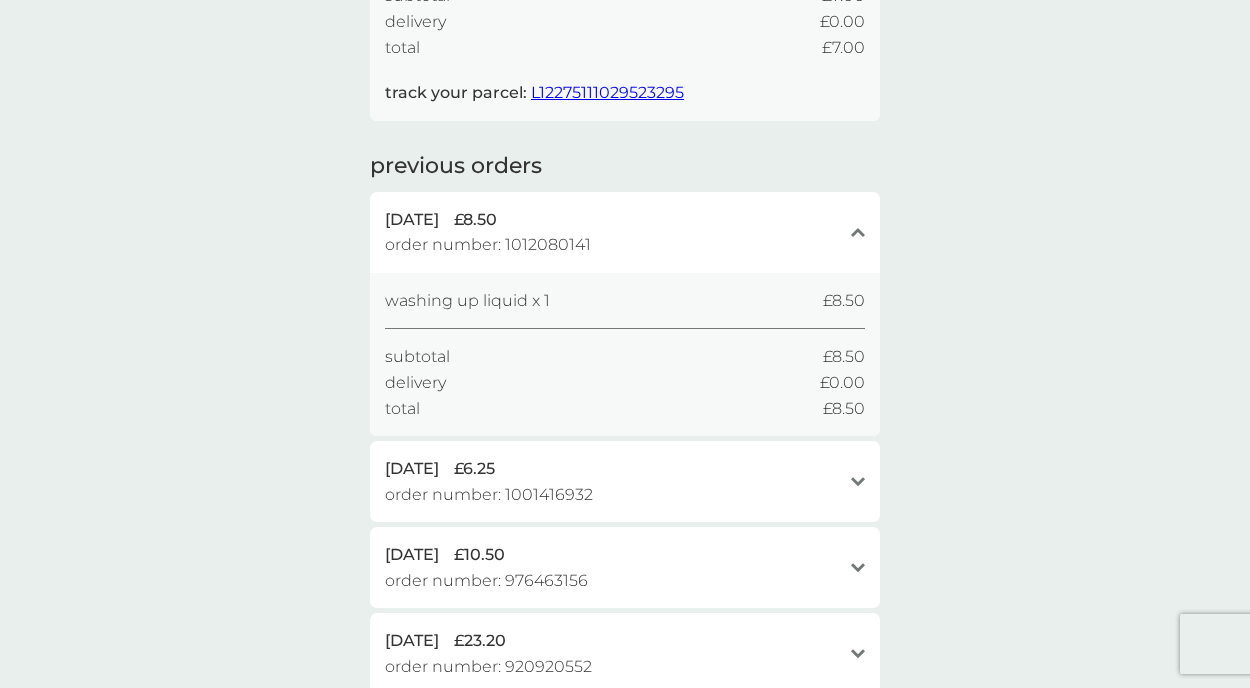 scroll, scrollTop: 366, scrollLeft: 0, axis: vertical 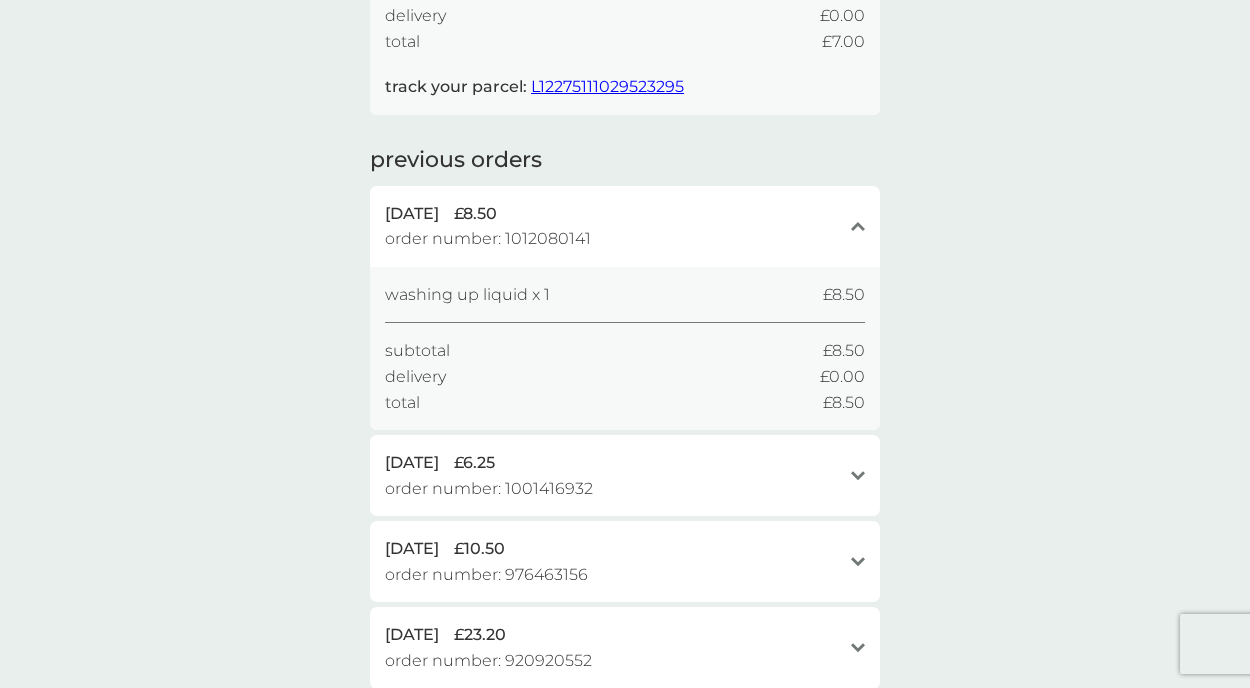 click on "18 May 2025 £6.25 order number:   1001416932 open" at bounding box center [625, 475] 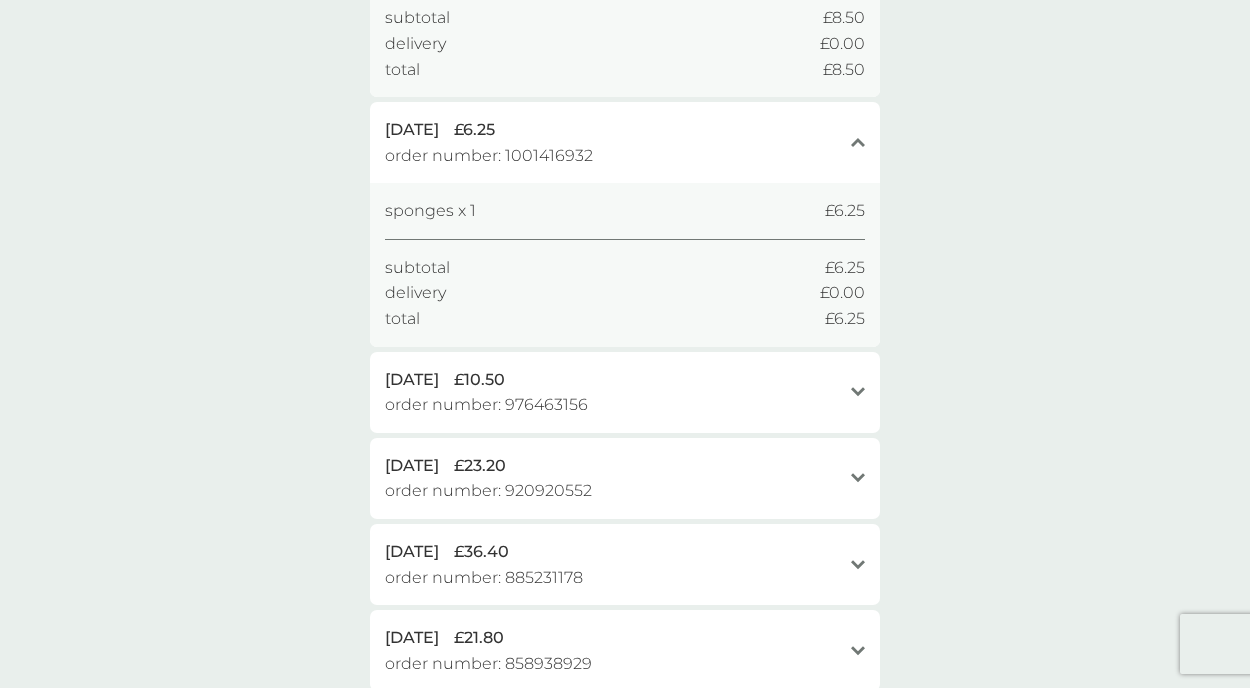 scroll, scrollTop: 704, scrollLeft: 0, axis: vertical 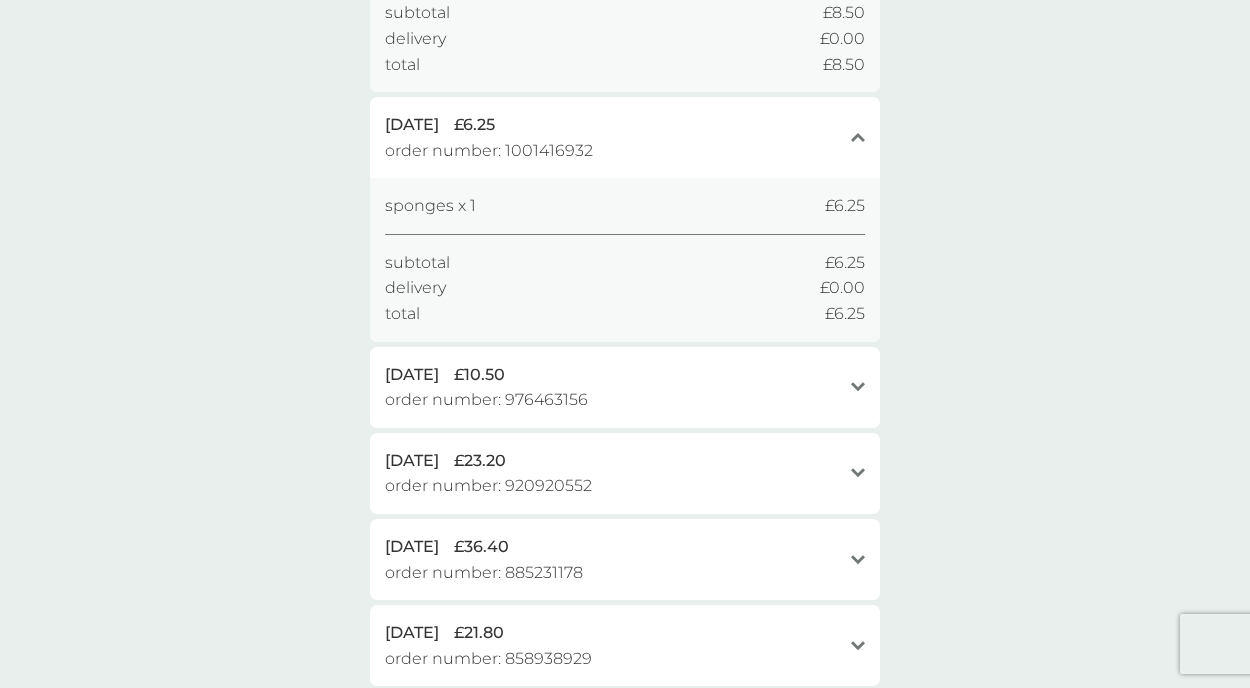 click 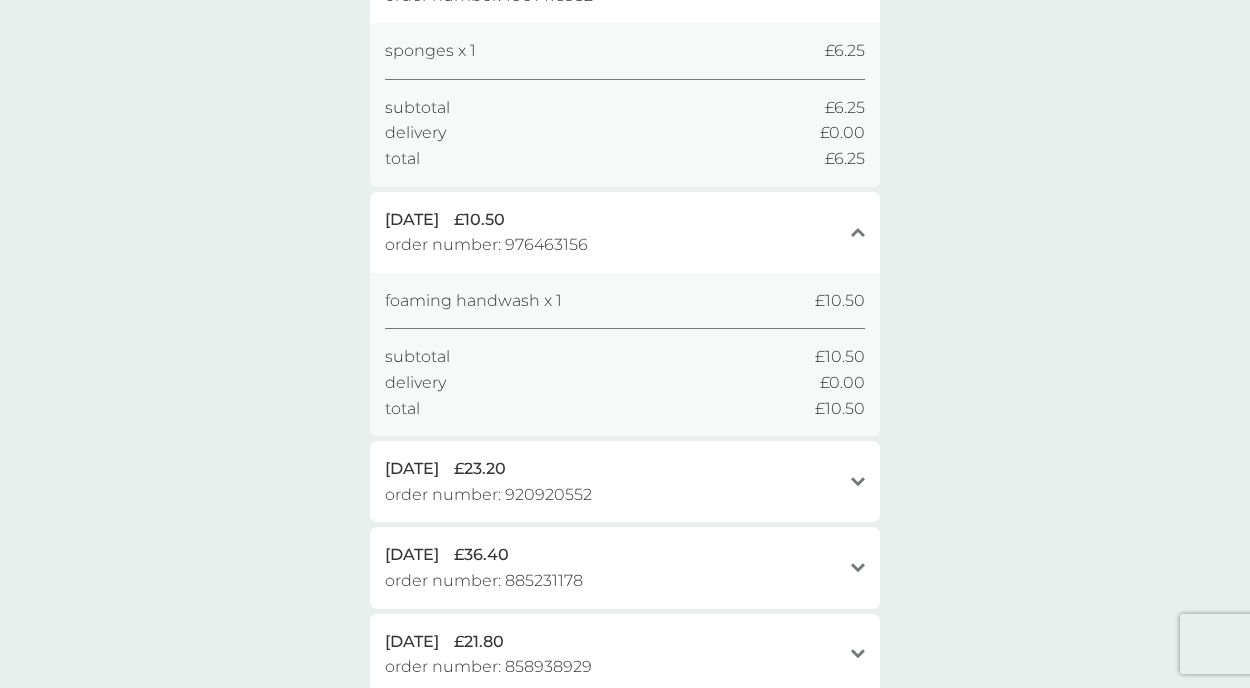 scroll, scrollTop: 941, scrollLeft: 0, axis: vertical 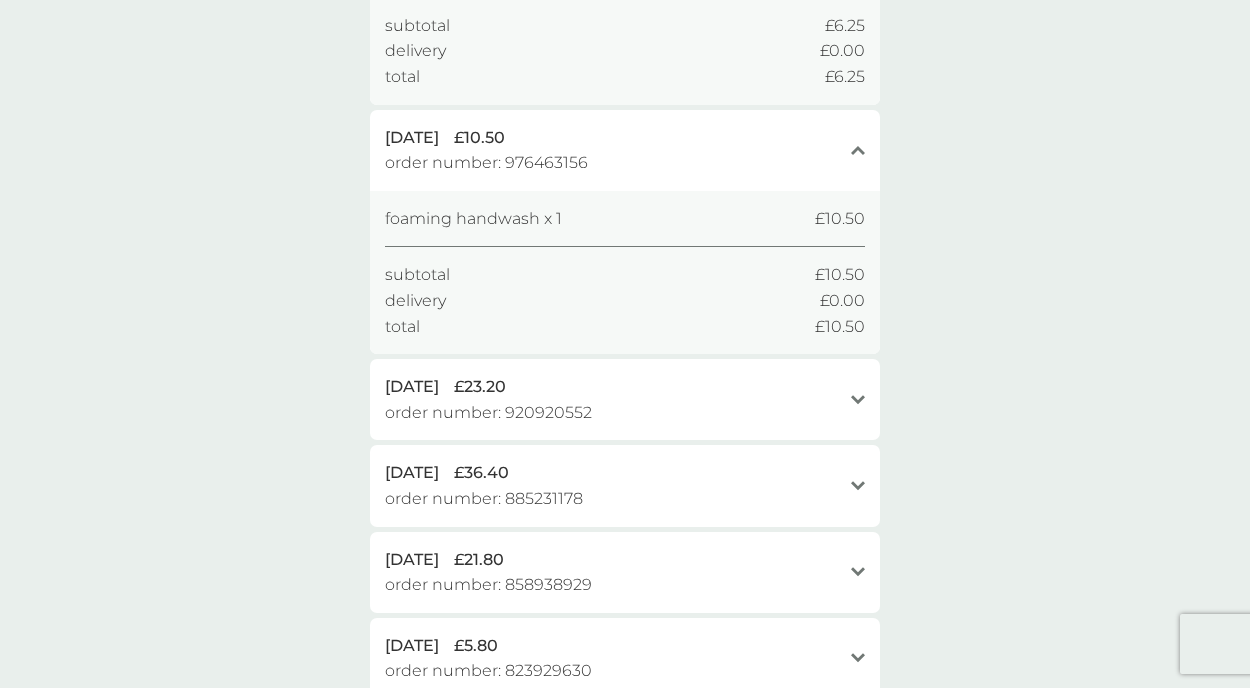 click 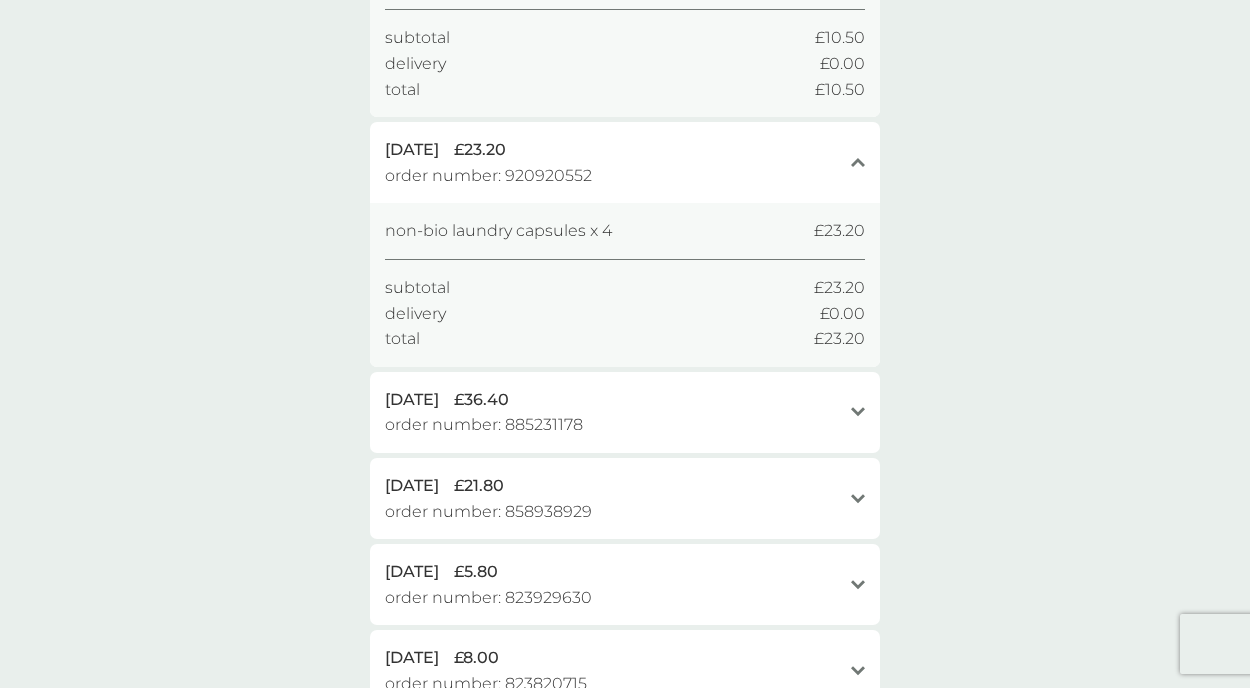 scroll, scrollTop: 1195, scrollLeft: 0, axis: vertical 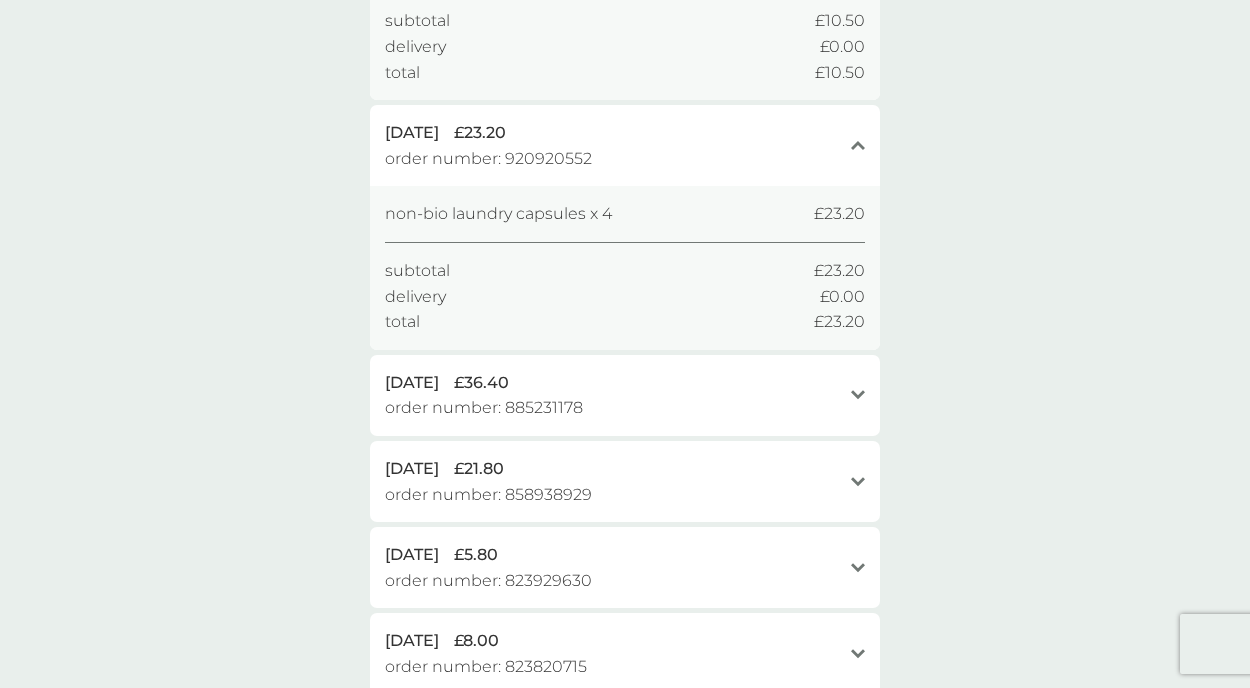 click on "24 Dec 2024 £36.40" at bounding box center (613, 383) 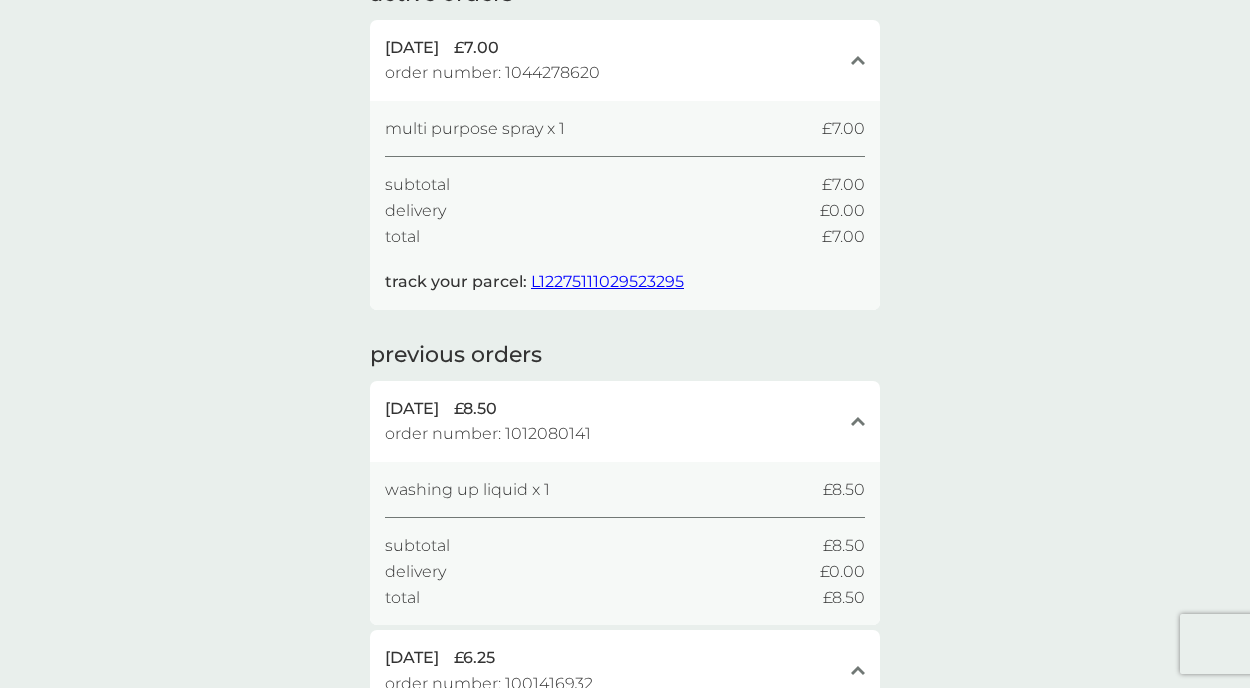 scroll, scrollTop: 0, scrollLeft: 0, axis: both 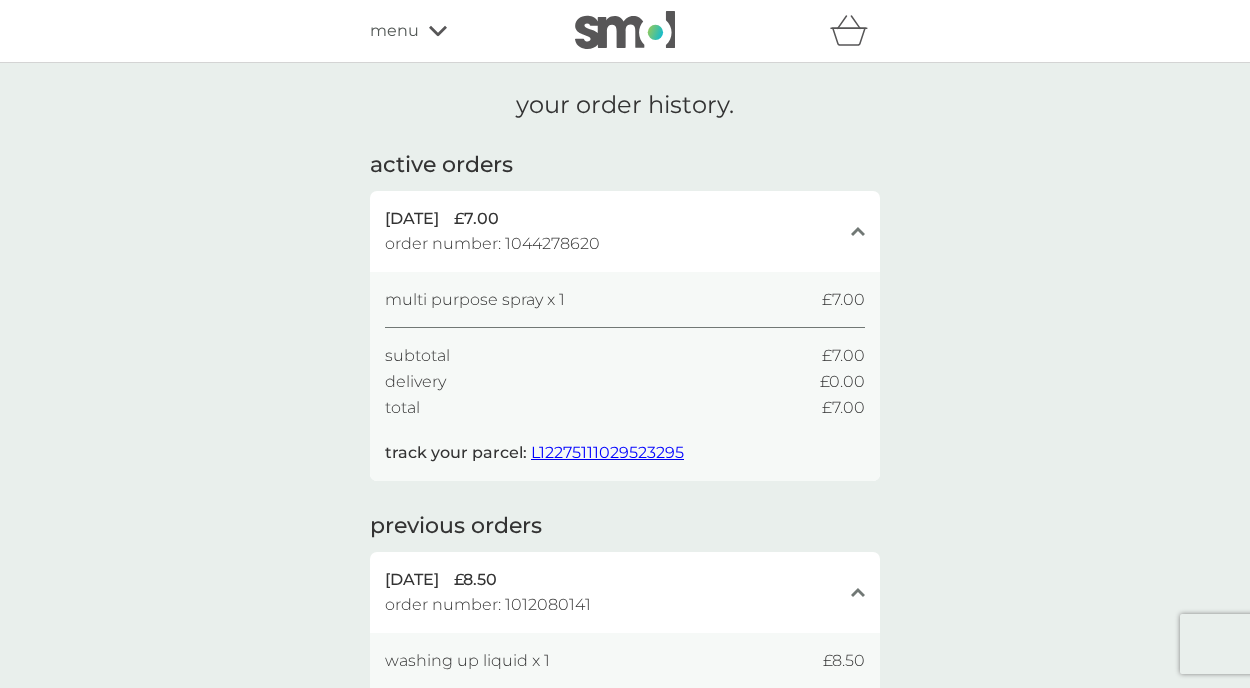 click on "menu" at bounding box center (394, 31) 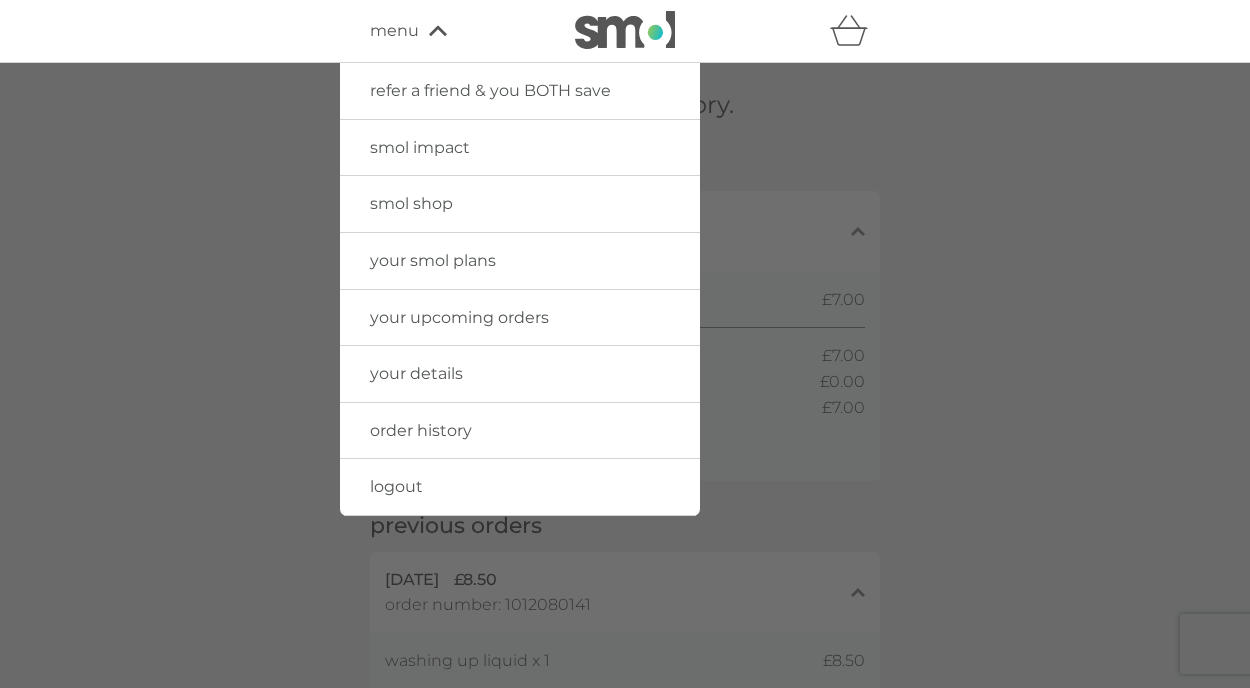 click on "smol shop" at bounding box center [411, 203] 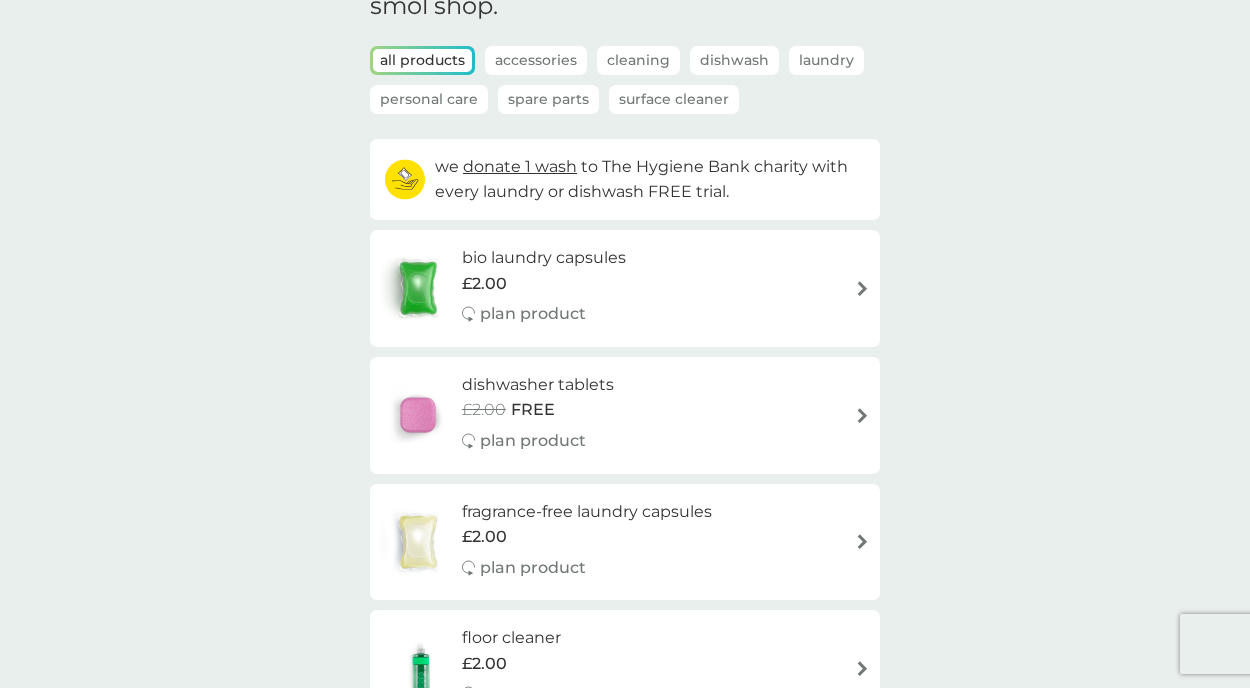 scroll, scrollTop: 0, scrollLeft: 0, axis: both 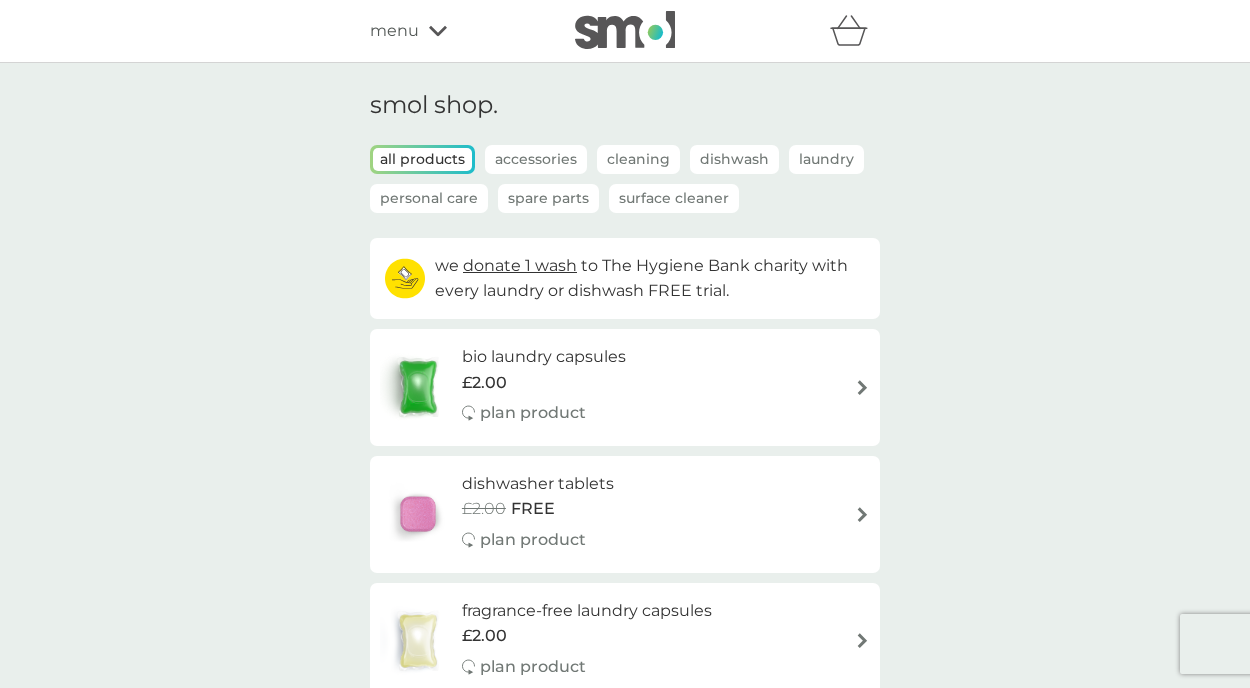 click on "menu" at bounding box center [455, 31] 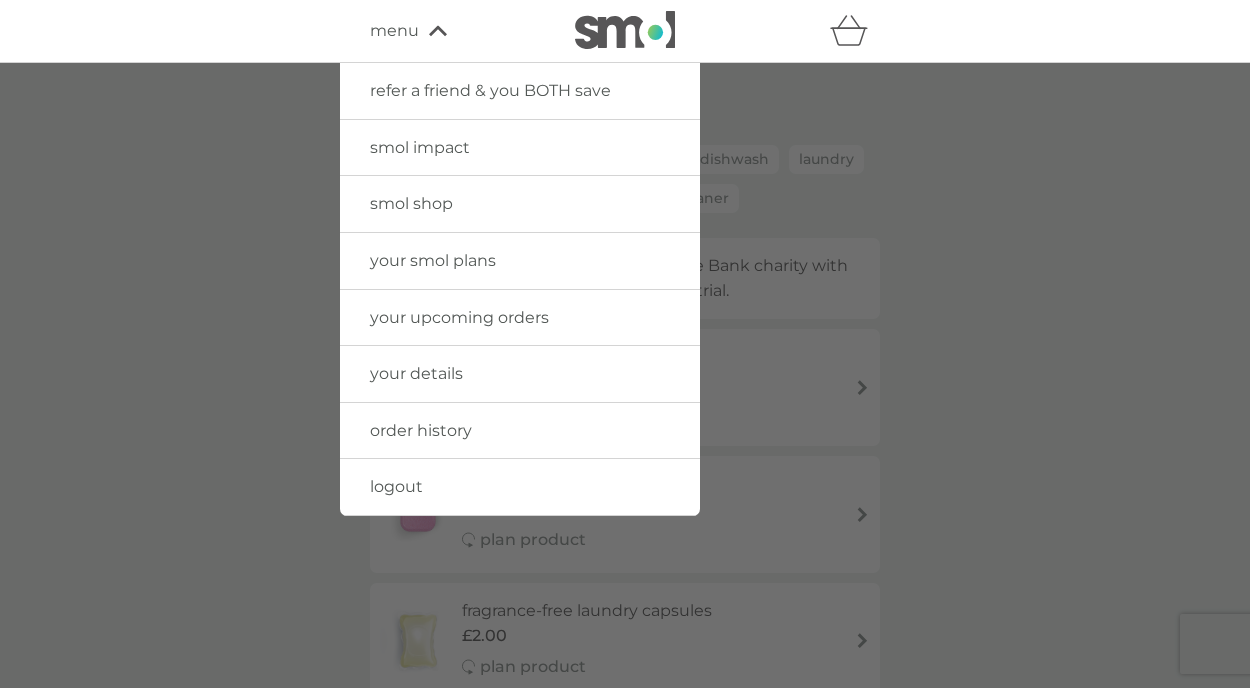 click on "your smol plans" at bounding box center (433, 260) 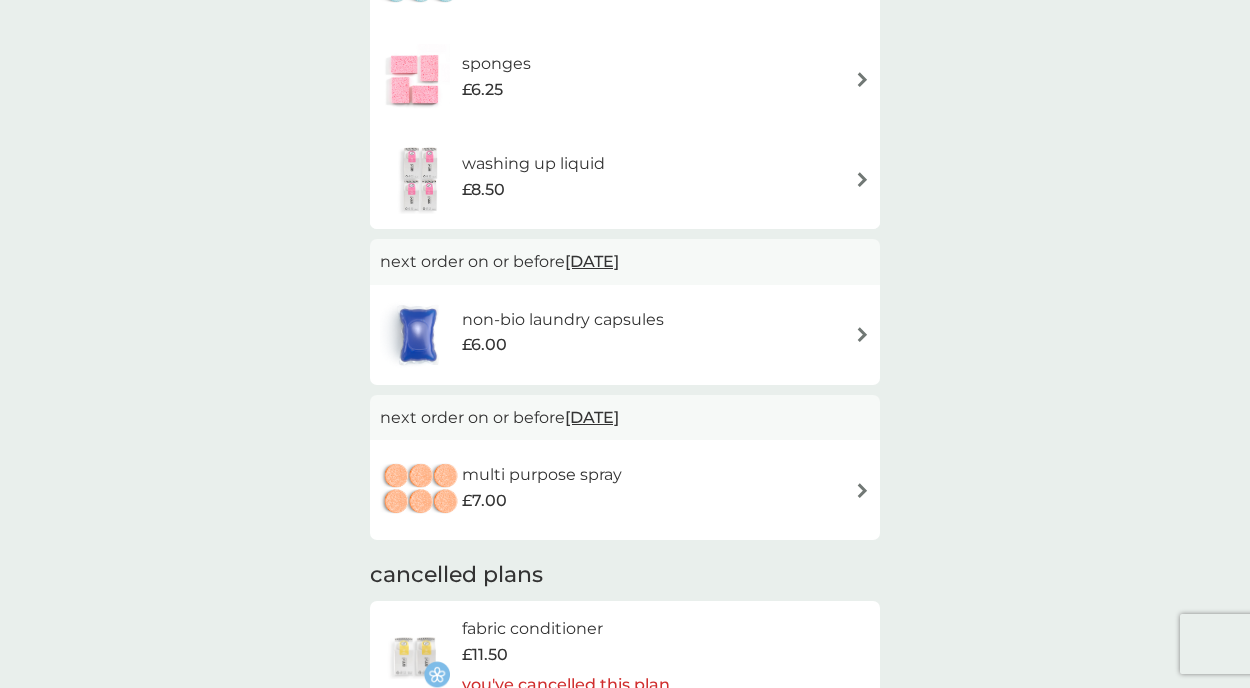 scroll, scrollTop: 410, scrollLeft: 0, axis: vertical 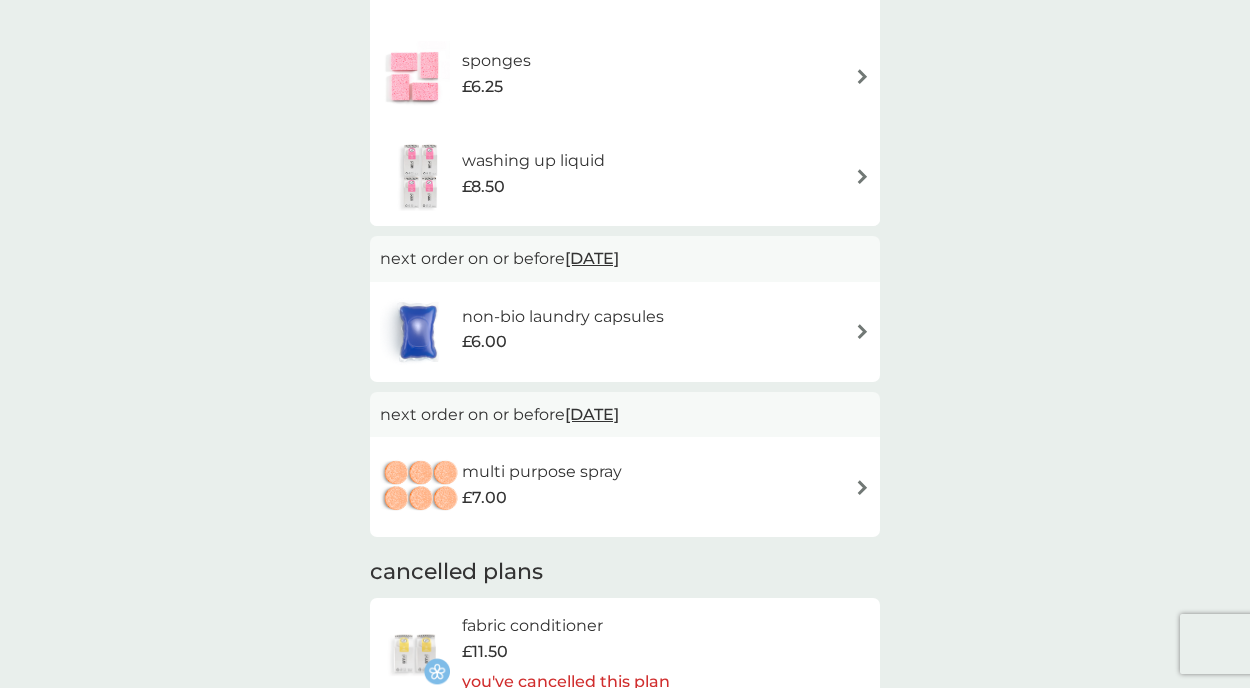 click on "non-bio laundry capsules £6.00" at bounding box center [625, 332] 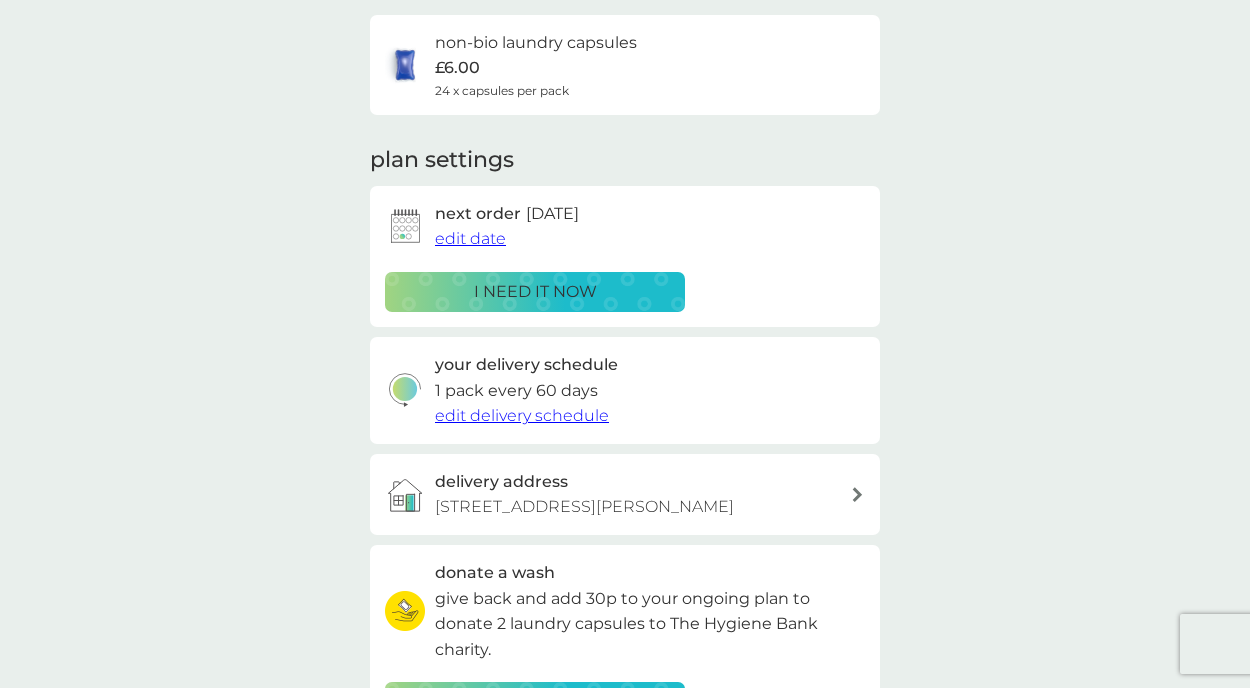scroll, scrollTop: 0, scrollLeft: 0, axis: both 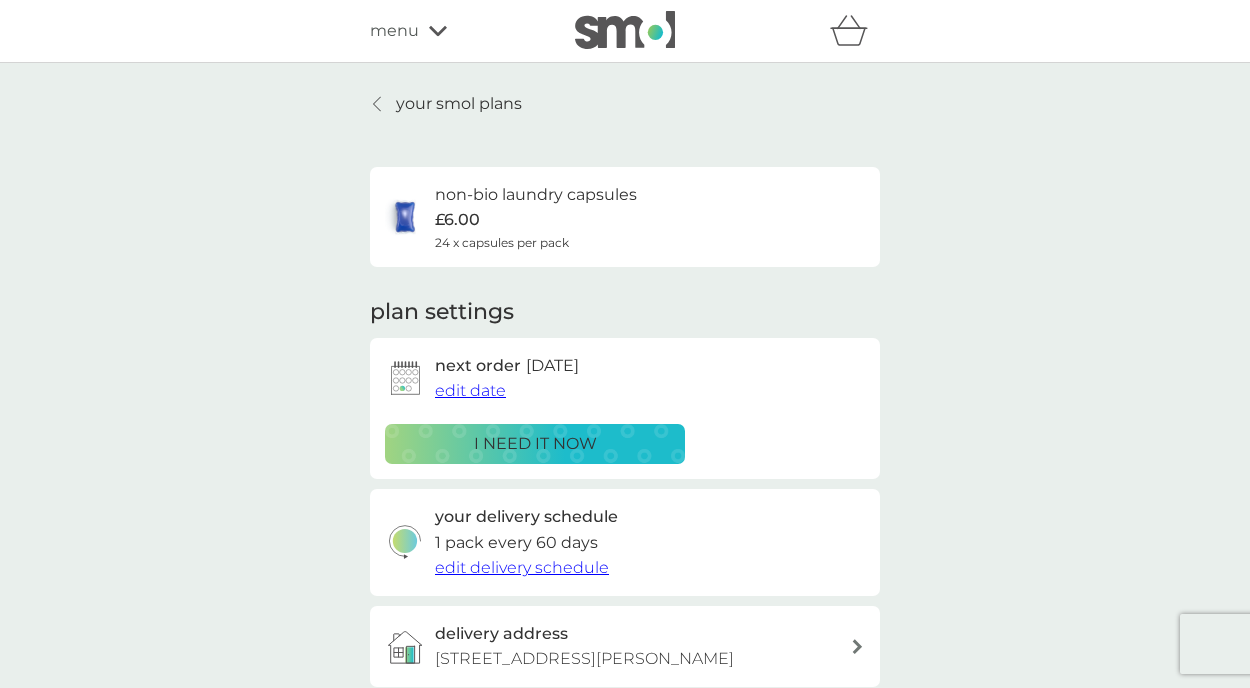 click on "i need it now" at bounding box center [535, 444] 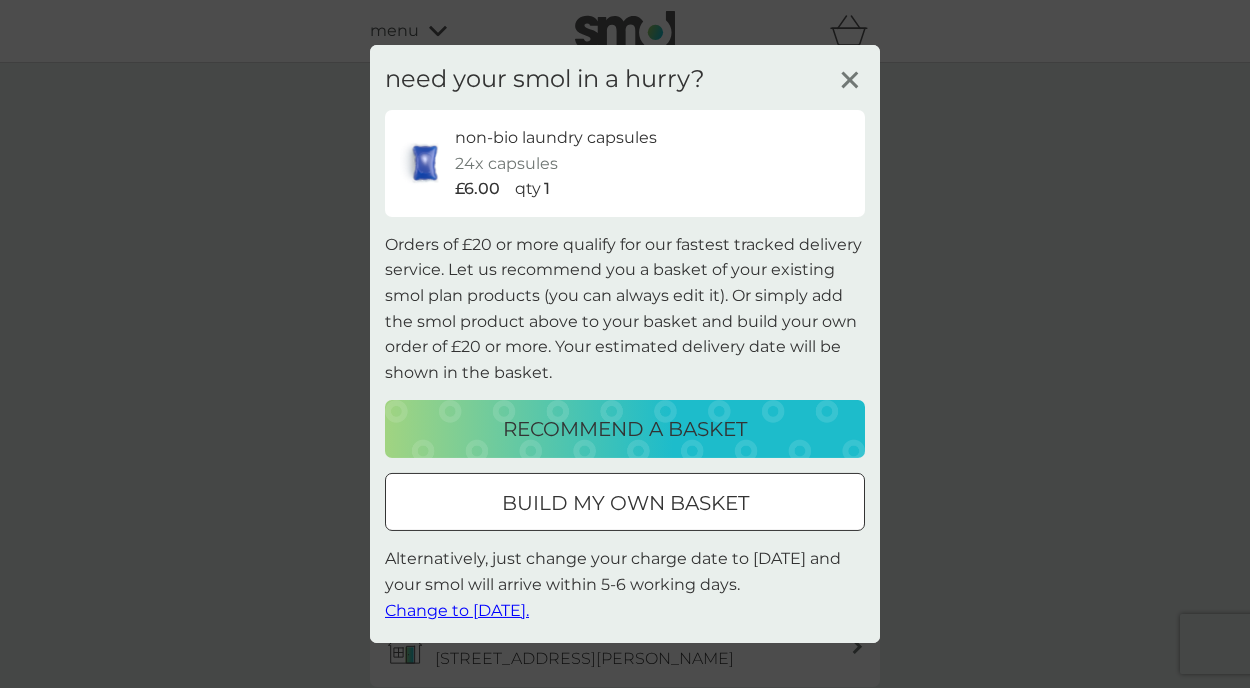 click on "build my own basket" at bounding box center [625, 503] 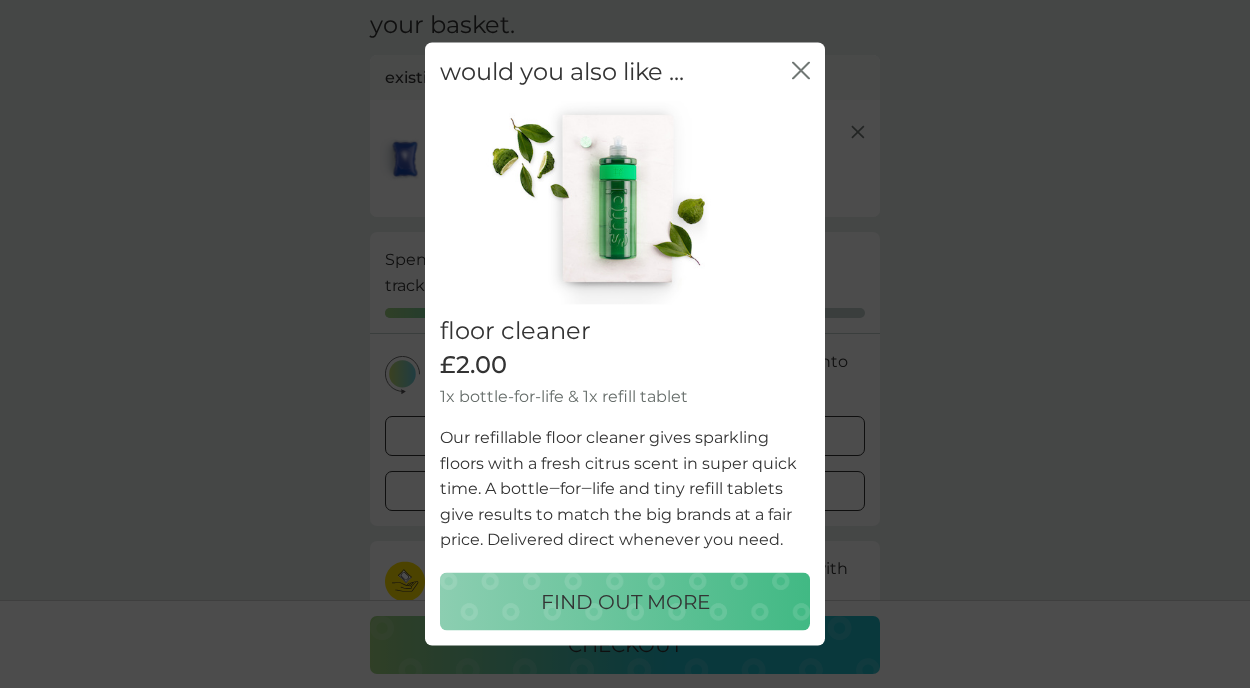 scroll, scrollTop: 84, scrollLeft: 0, axis: vertical 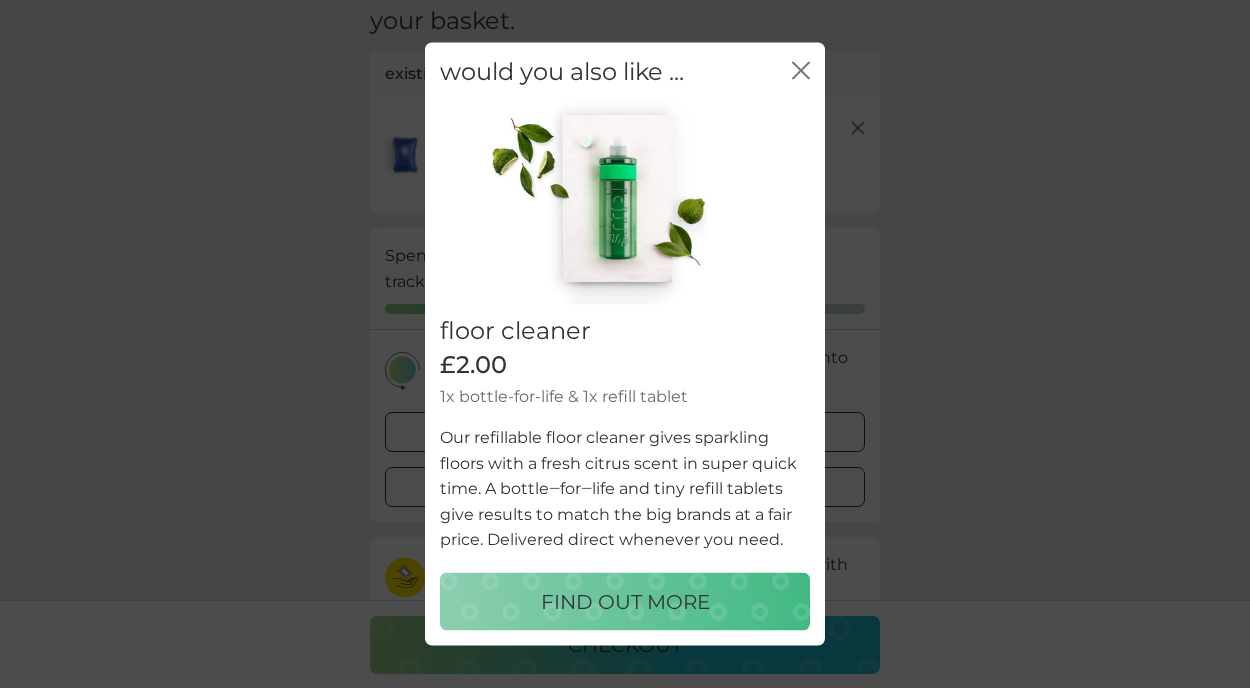 click on "close" 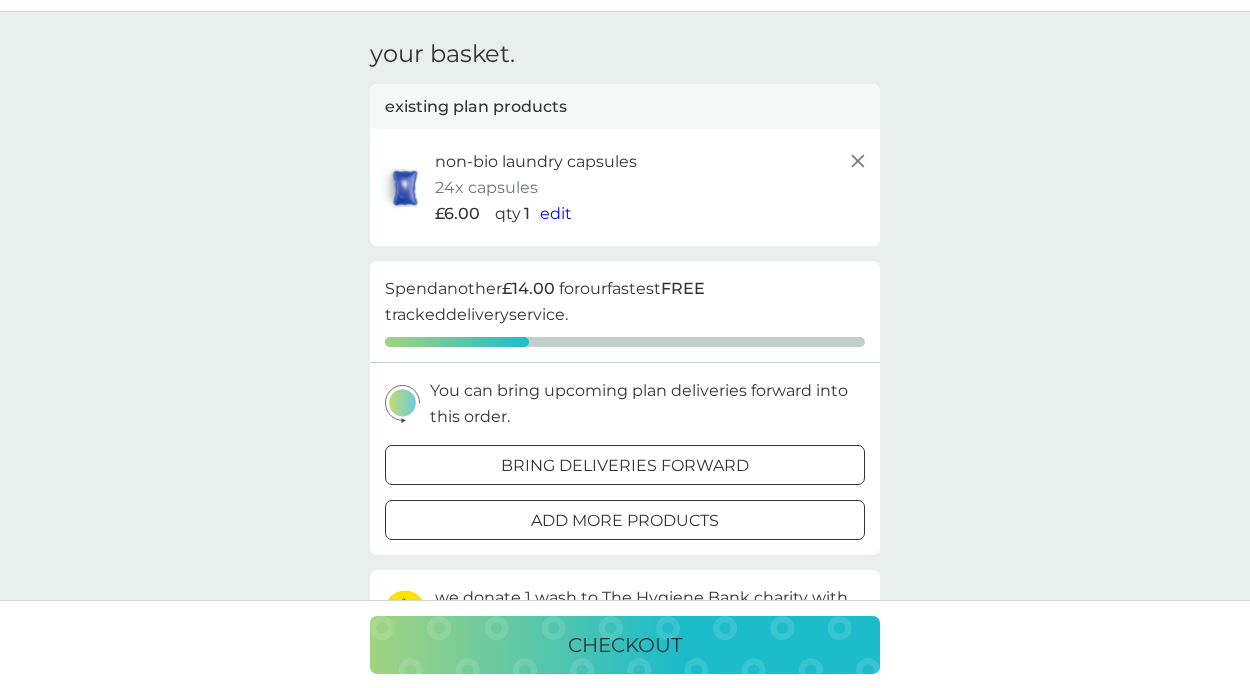 scroll, scrollTop: 70, scrollLeft: 0, axis: vertical 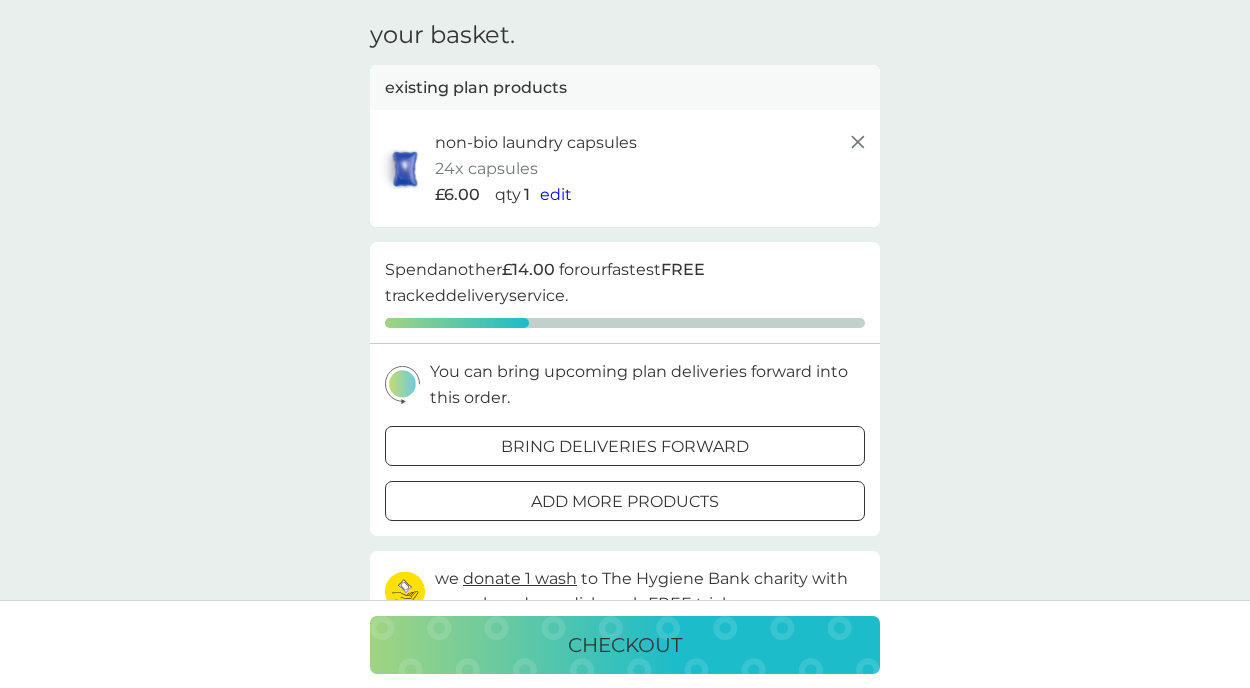 click on "edit" at bounding box center (556, 194) 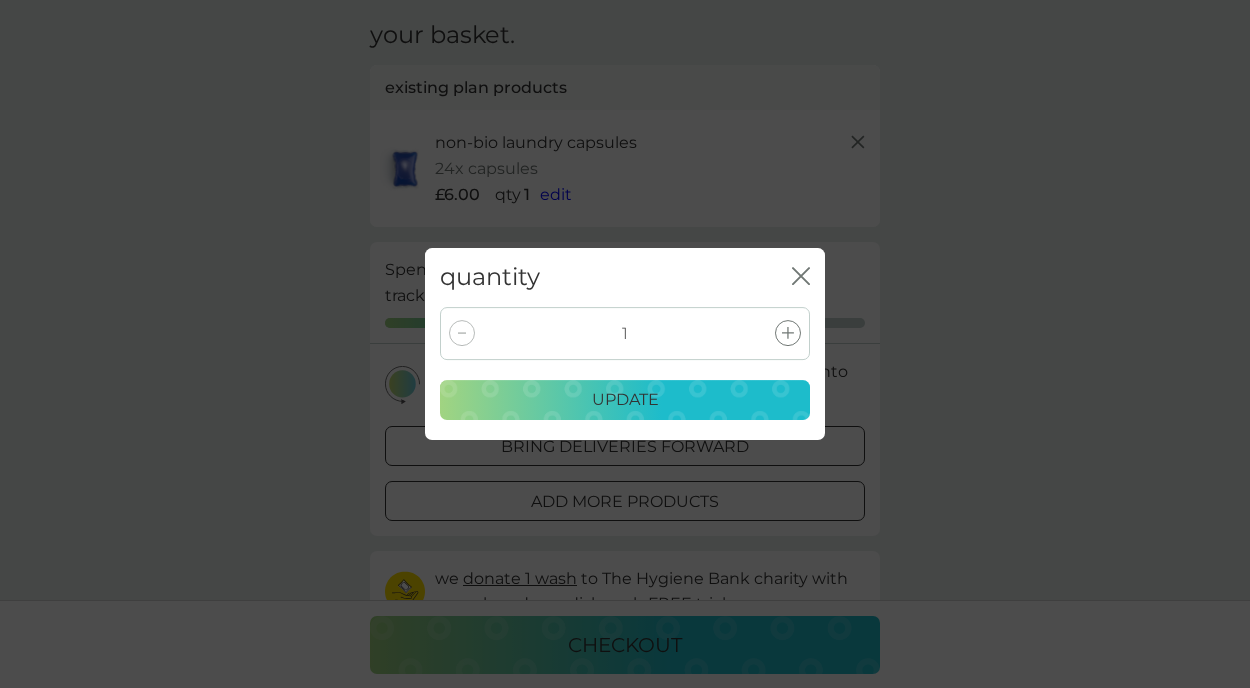 click 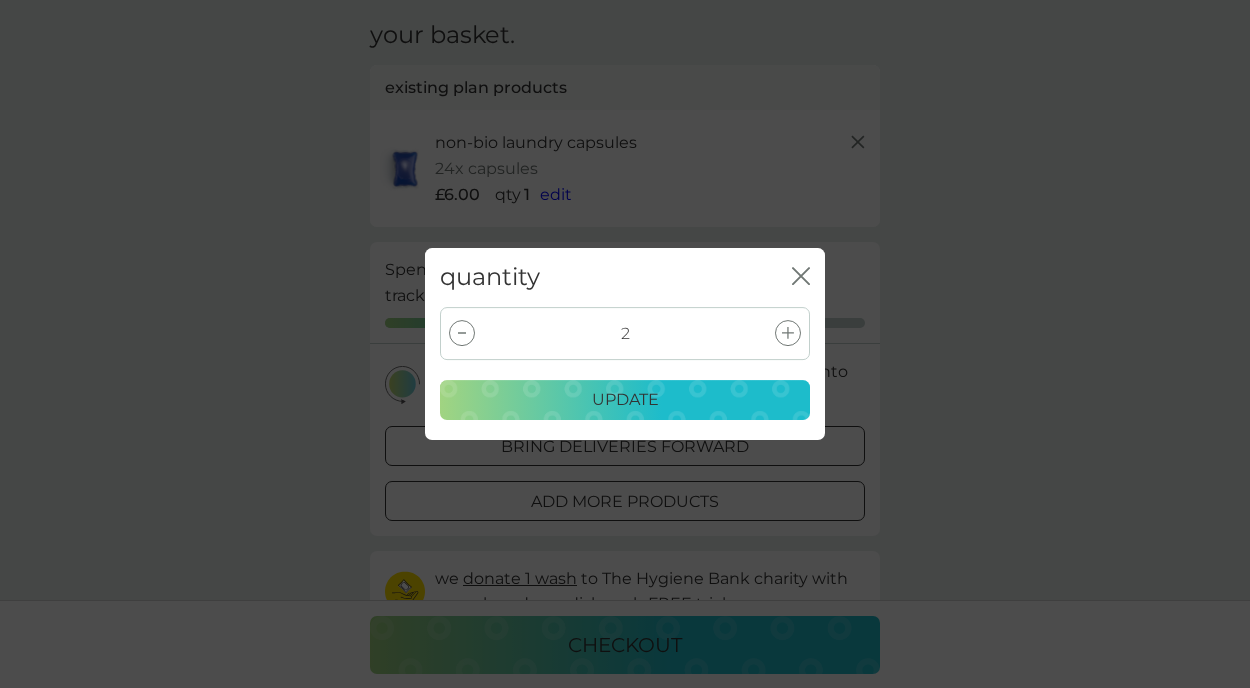 click 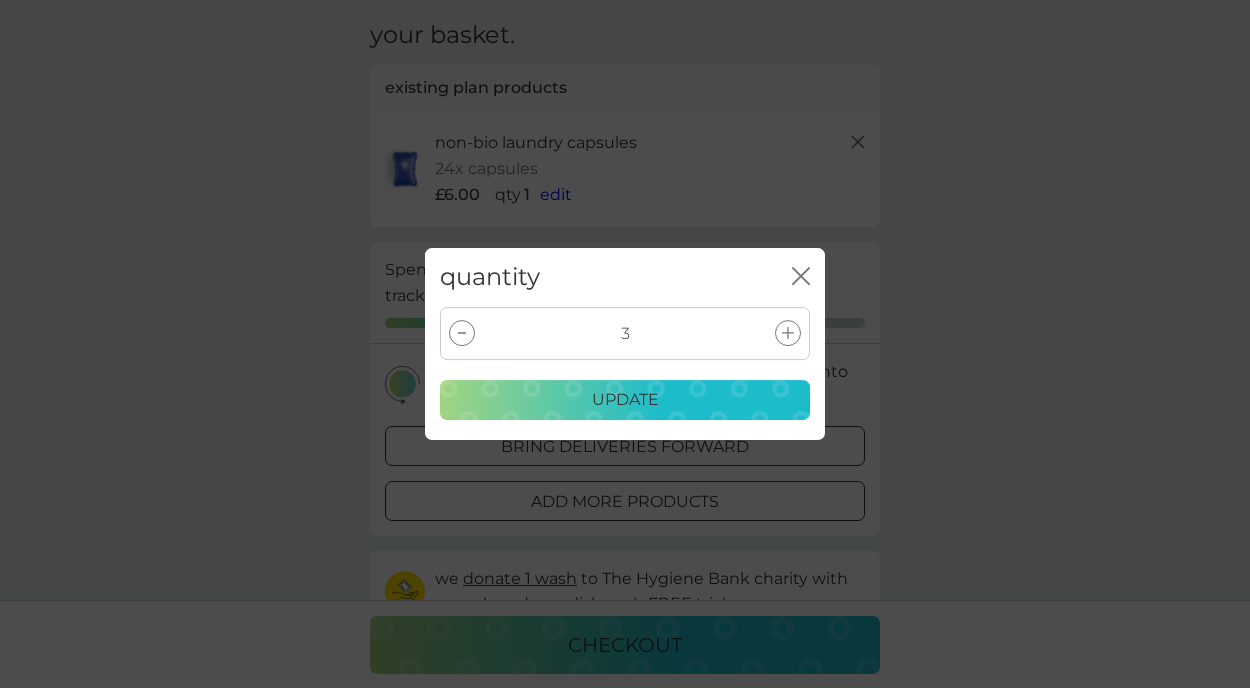 click 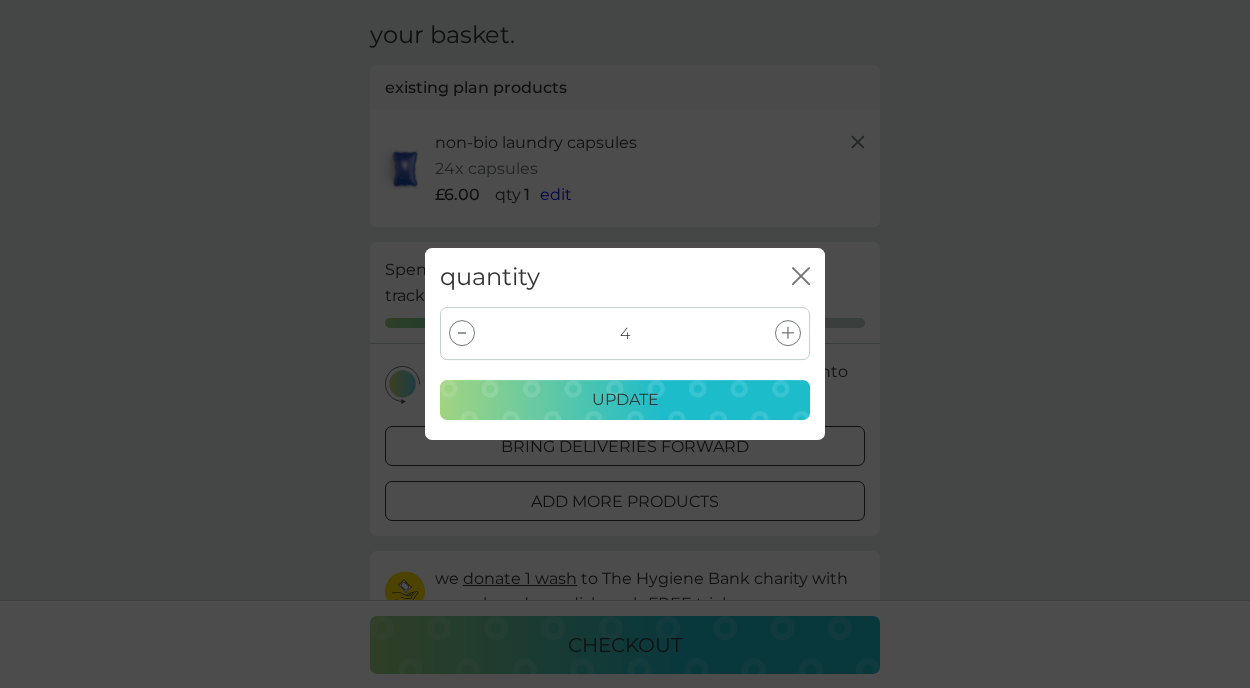 click on "update" at bounding box center (625, 400) 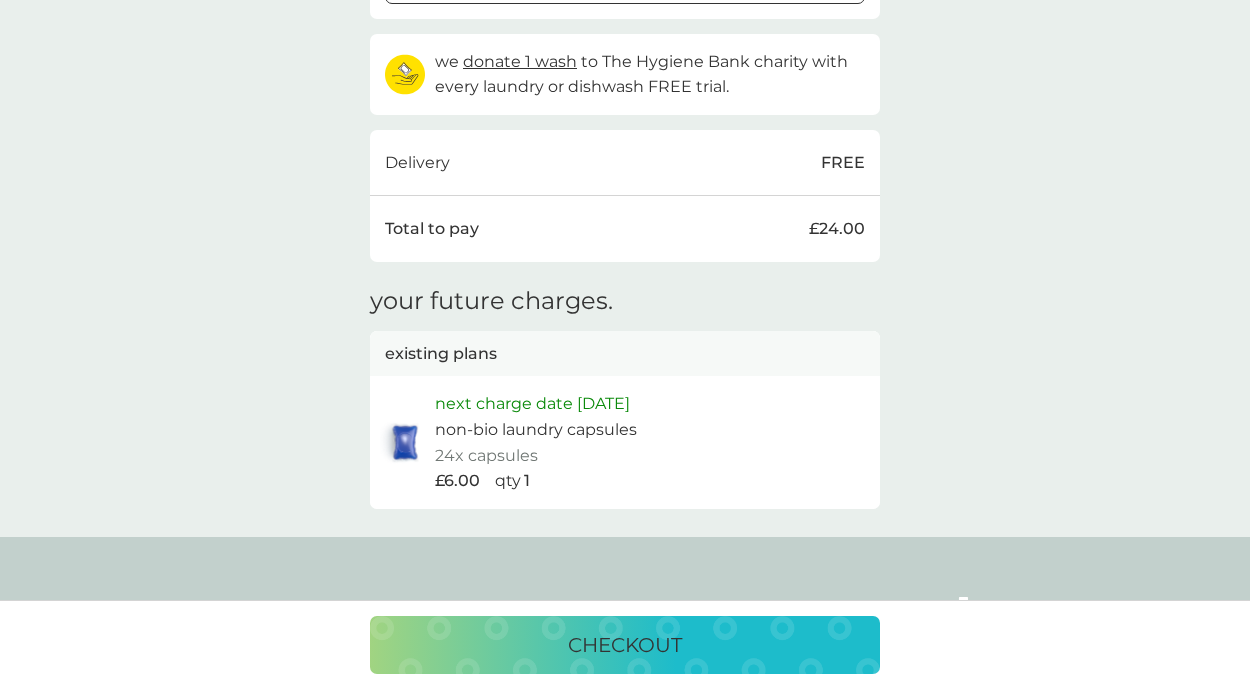scroll, scrollTop: 552, scrollLeft: 0, axis: vertical 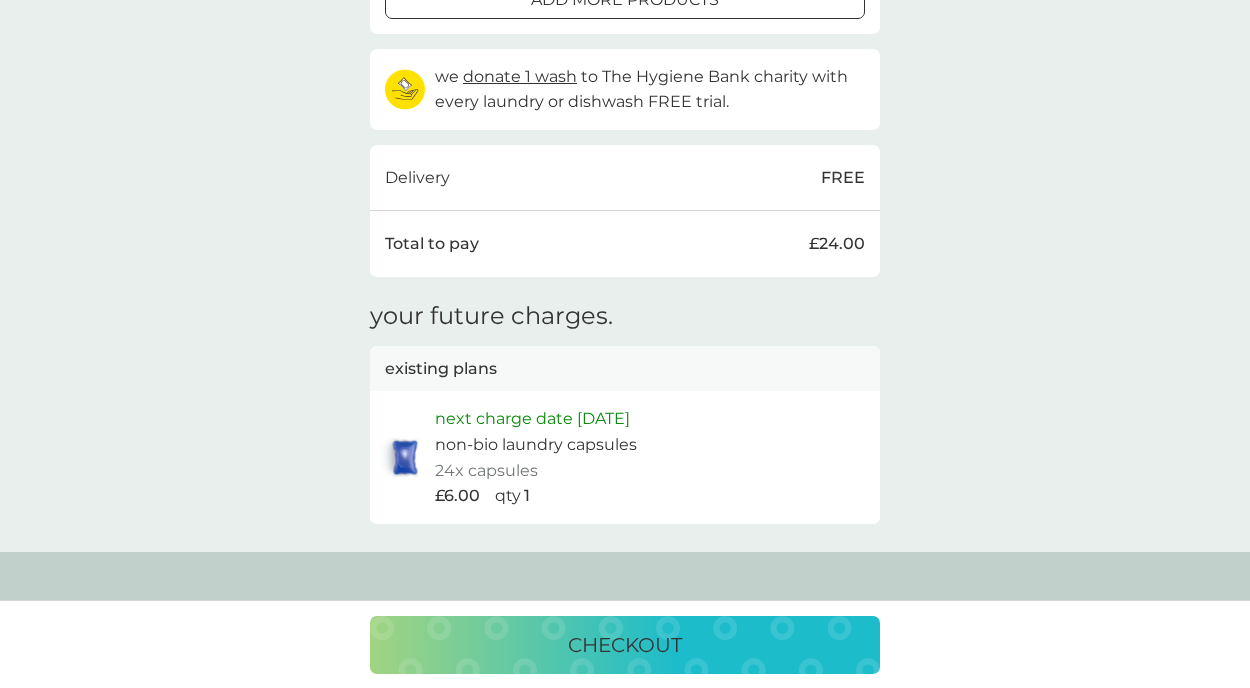 click on "checkout" at bounding box center (625, 645) 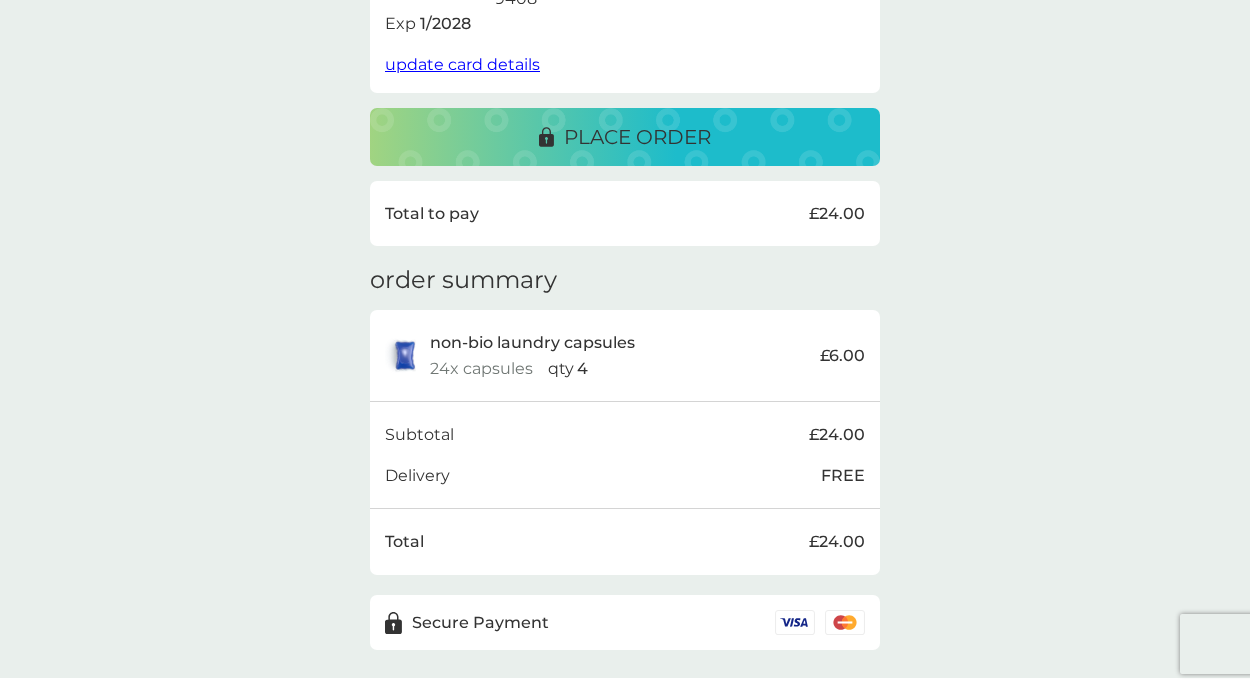 scroll, scrollTop: 501, scrollLeft: 0, axis: vertical 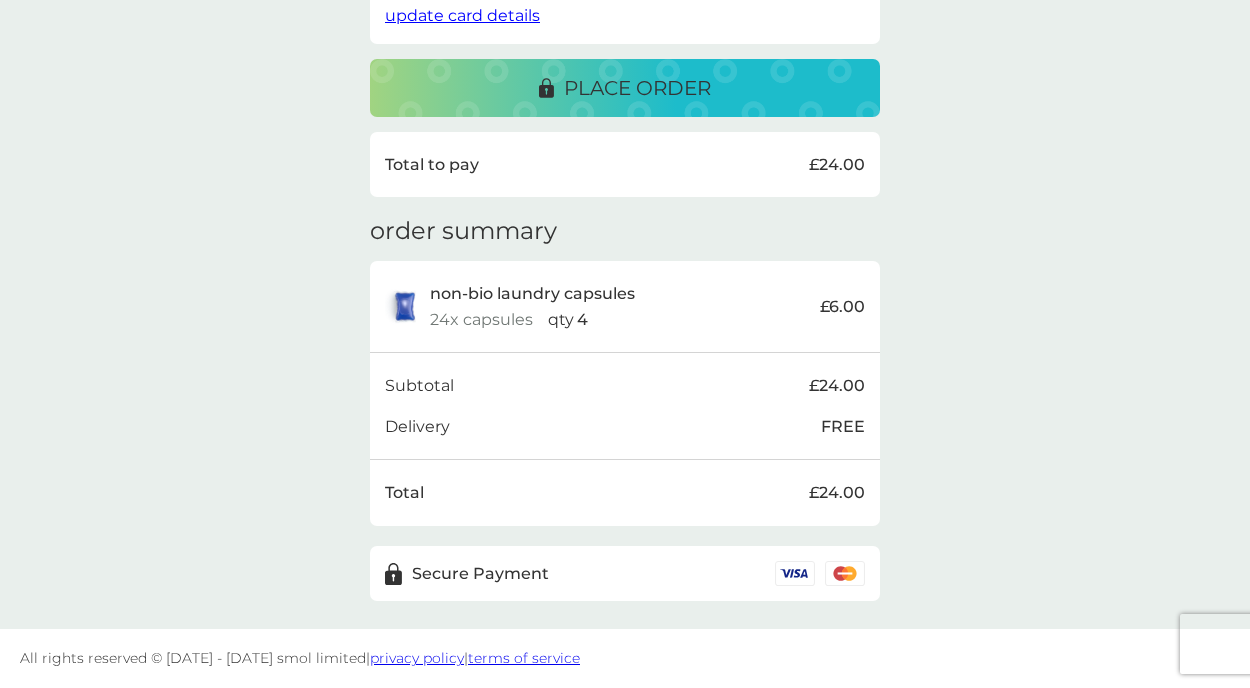 click on "place order" at bounding box center [625, 88] 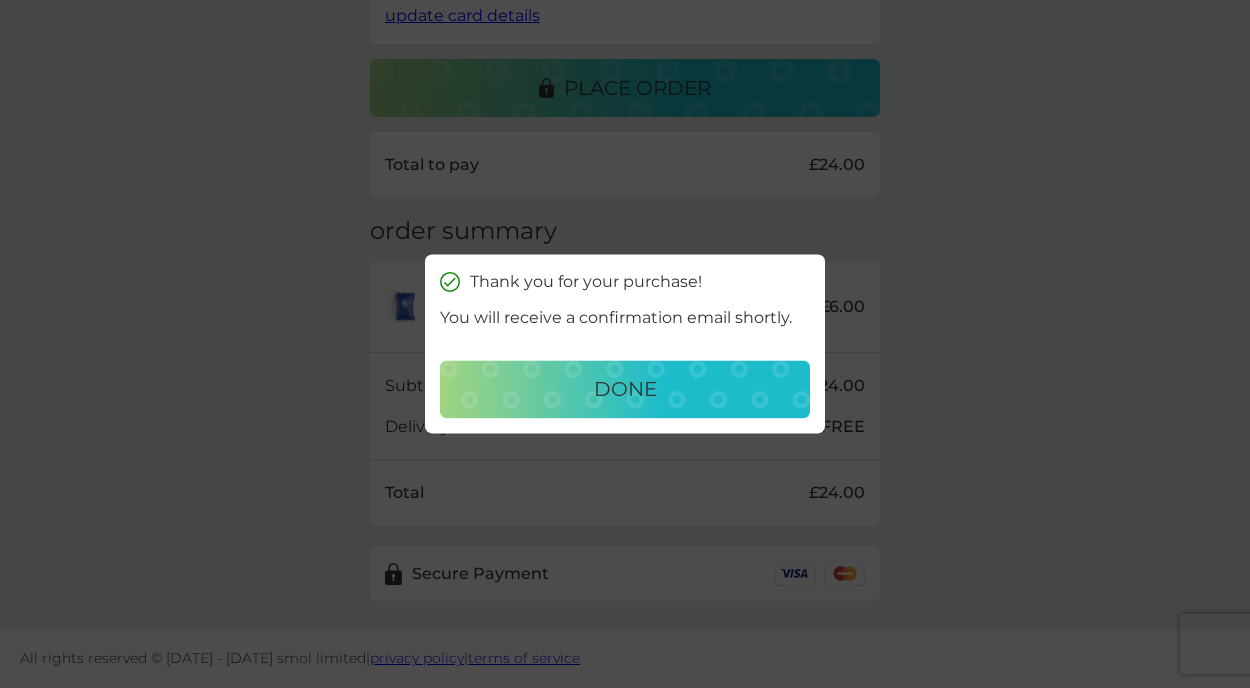 click on "done" at bounding box center (625, 390) 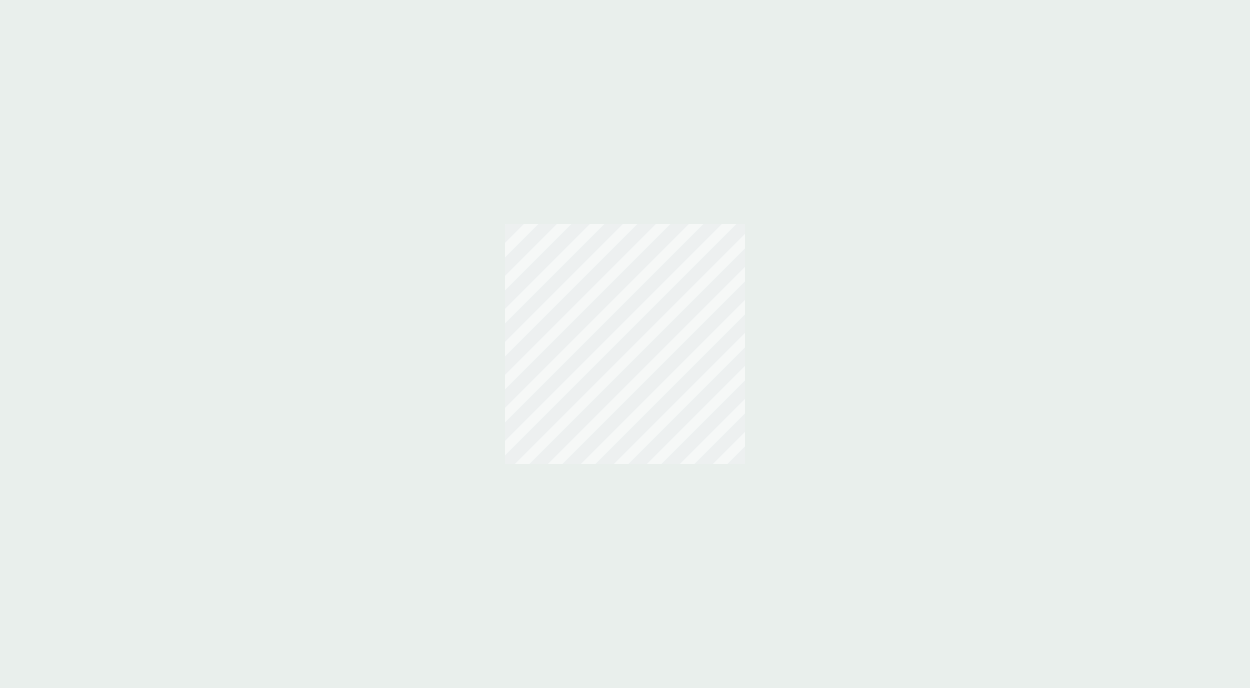 scroll, scrollTop: 0, scrollLeft: 0, axis: both 